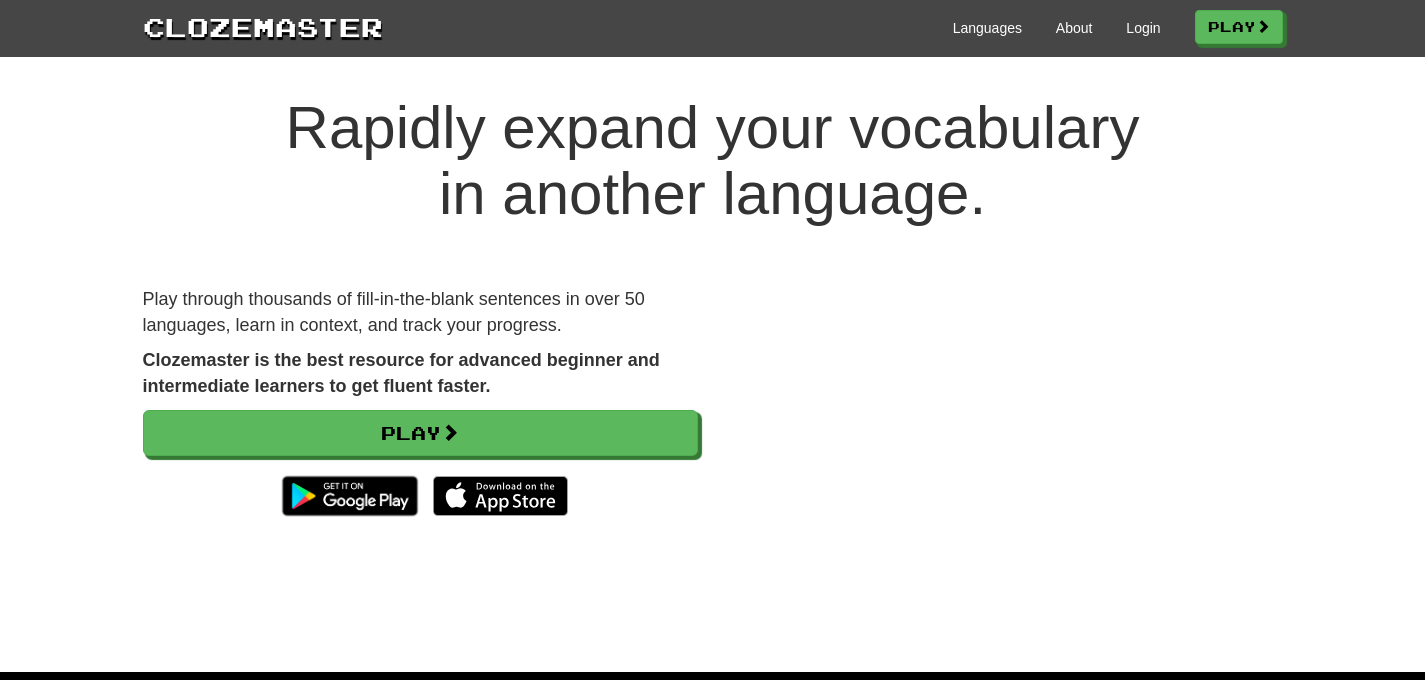 scroll, scrollTop: 29, scrollLeft: 0, axis: vertical 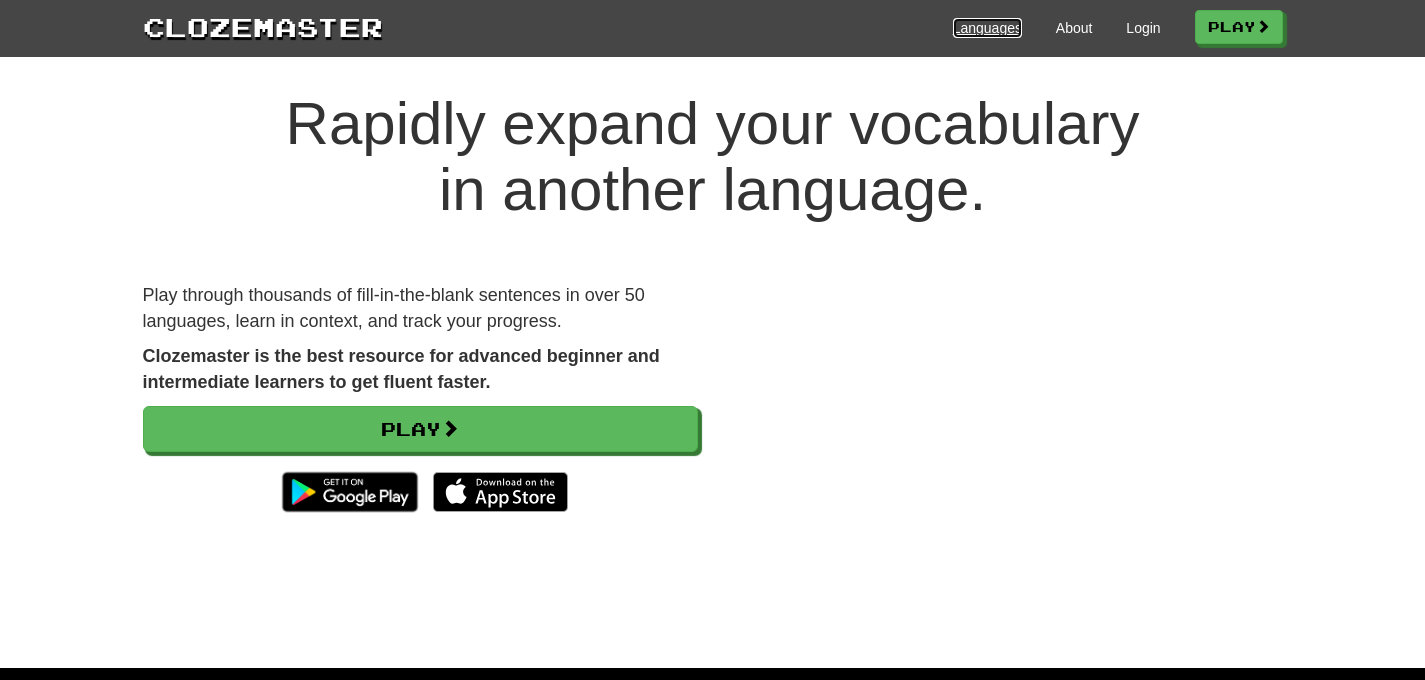 click on "Languages" at bounding box center [987, 28] 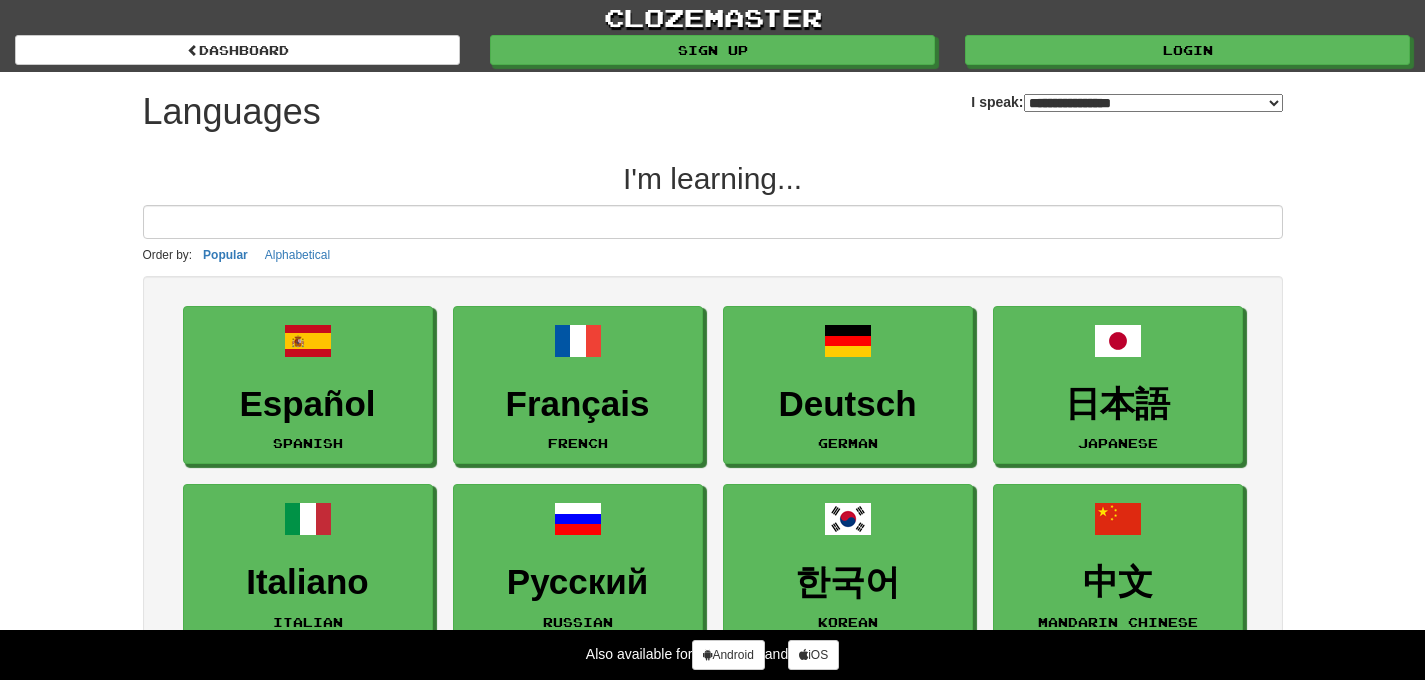 select on "*******" 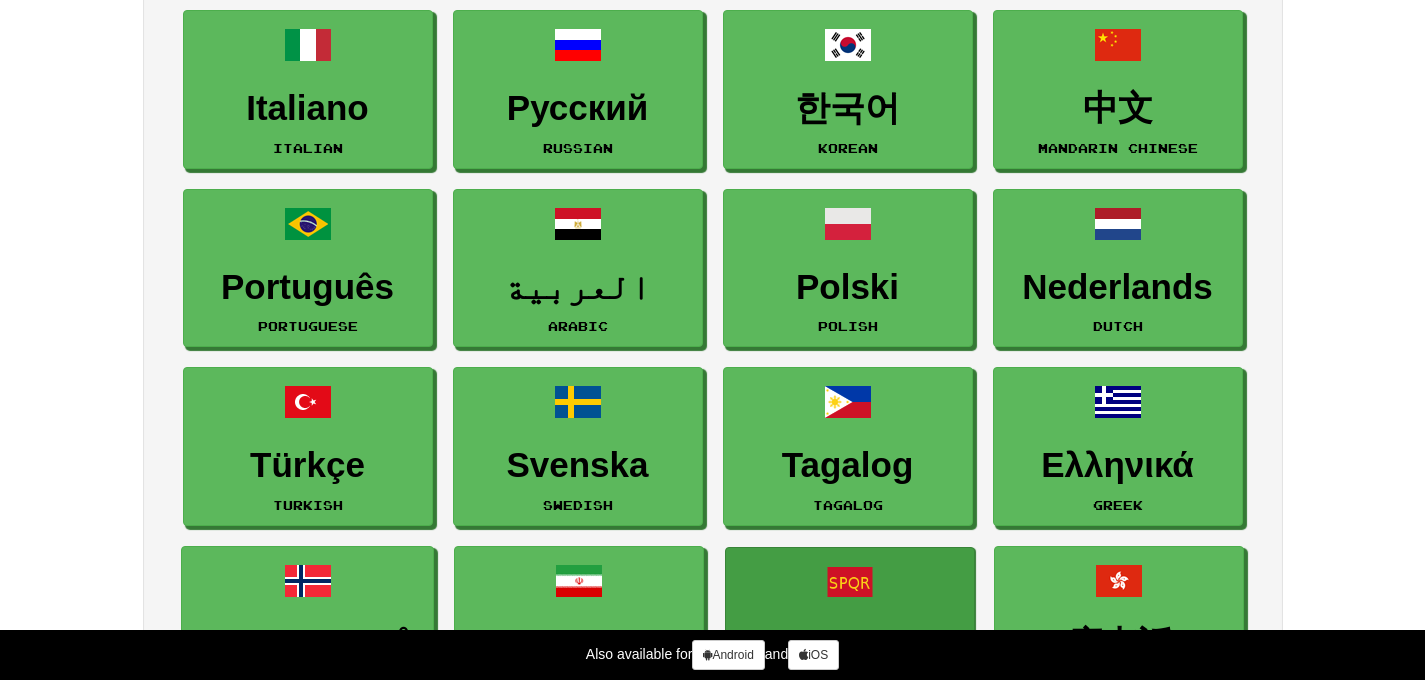 scroll, scrollTop: 0, scrollLeft: 0, axis: both 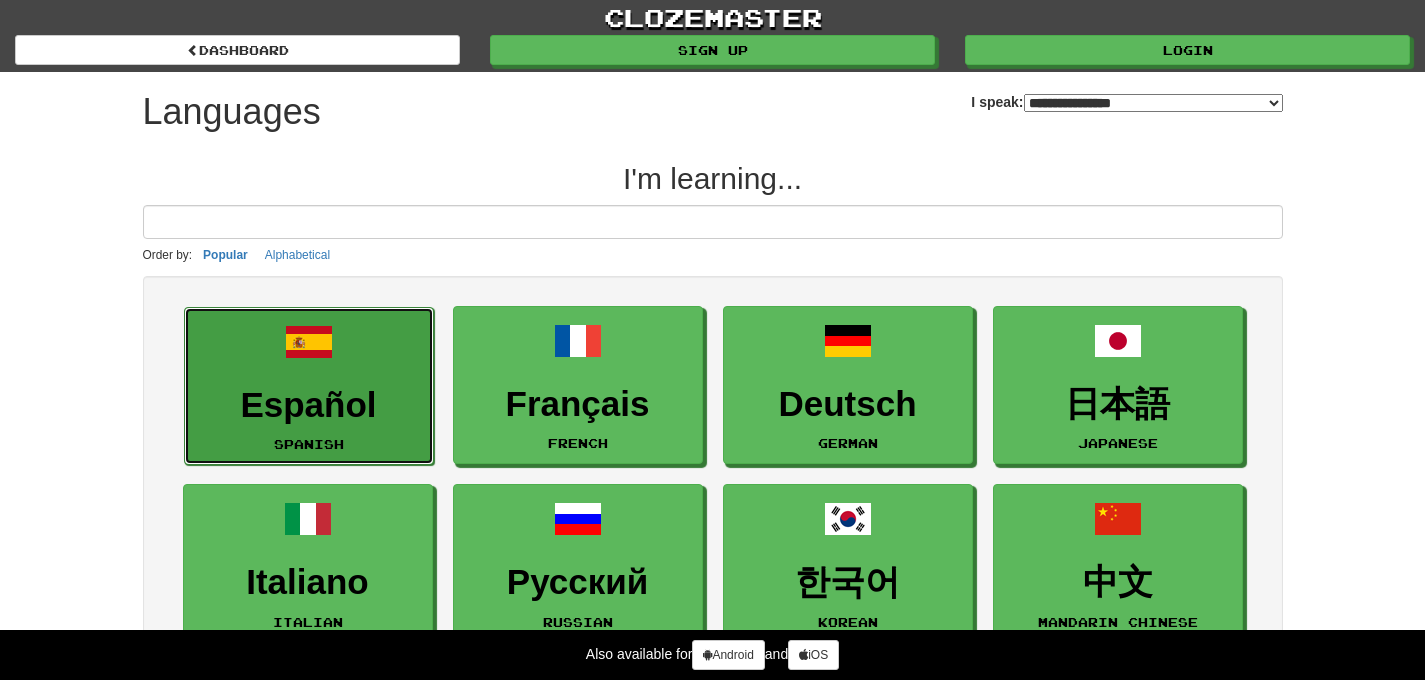 click on "Español Spanish" at bounding box center (309, 386) 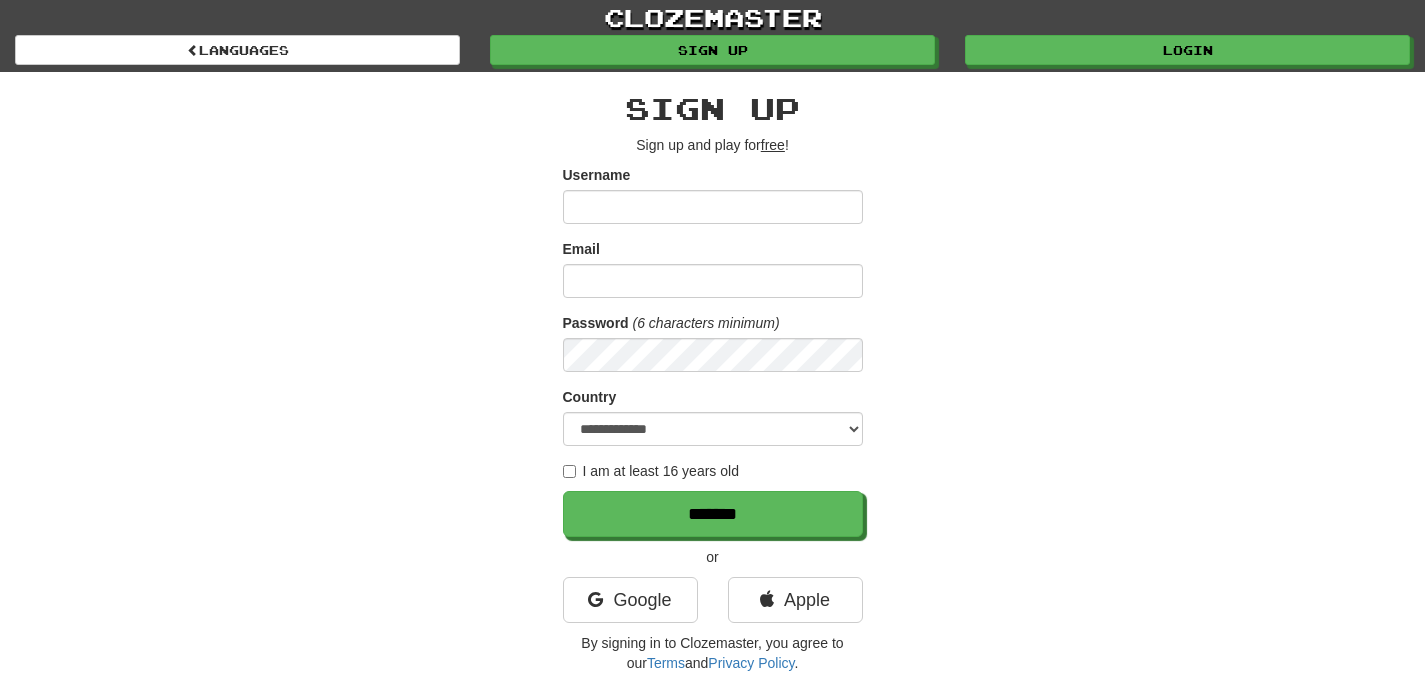 scroll, scrollTop: 0, scrollLeft: 0, axis: both 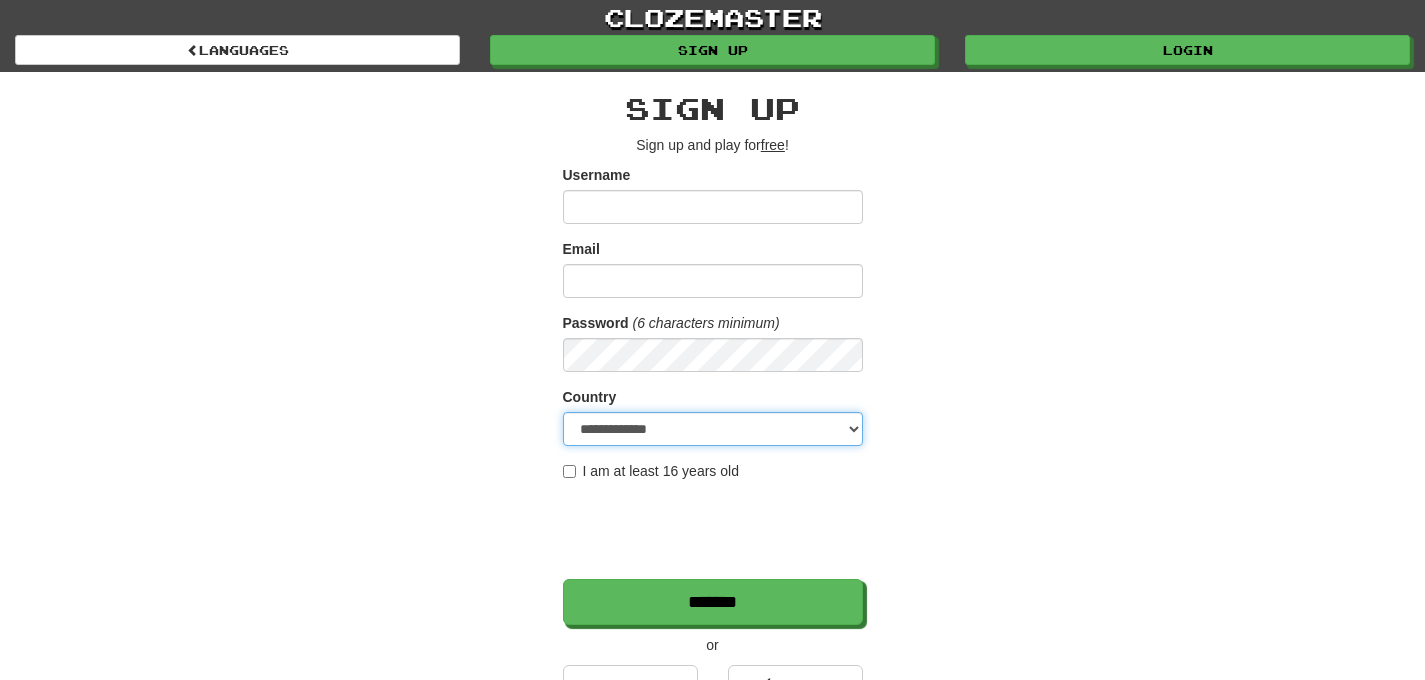click on "**********" at bounding box center [713, 429] 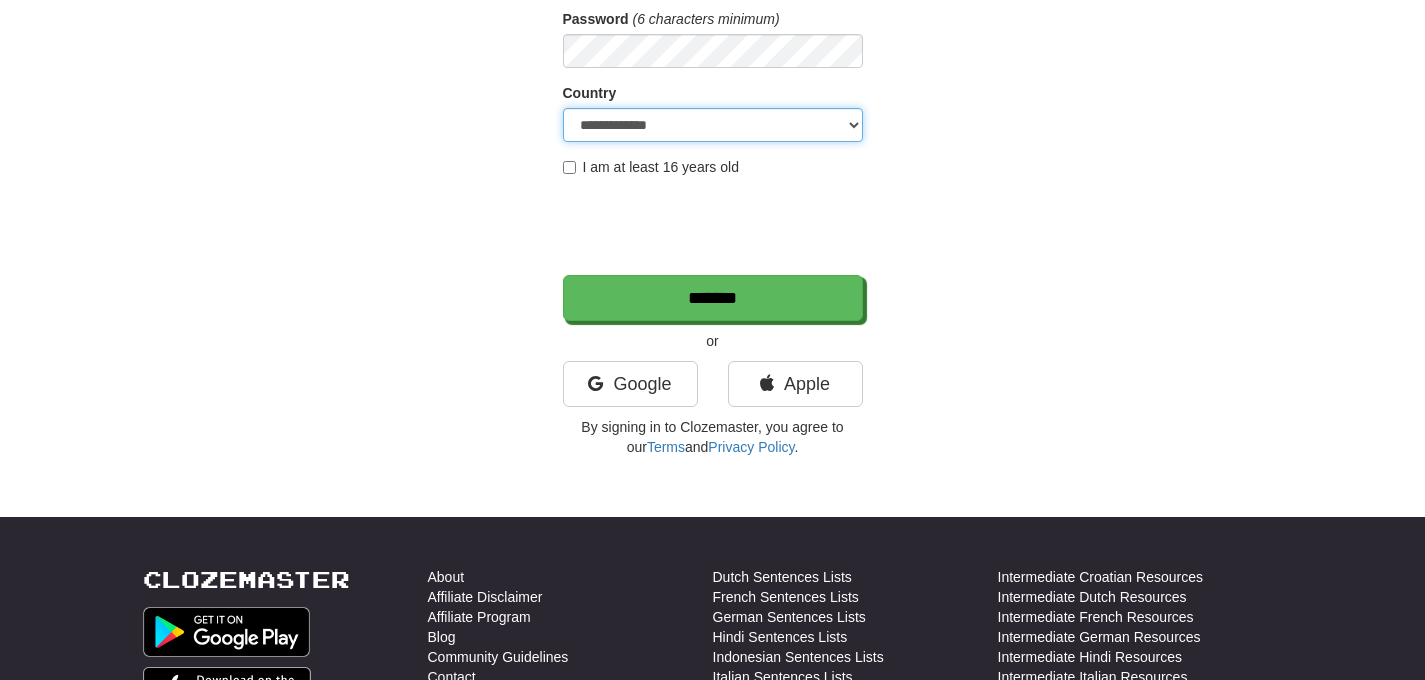scroll, scrollTop: 0, scrollLeft: 0, axis: both 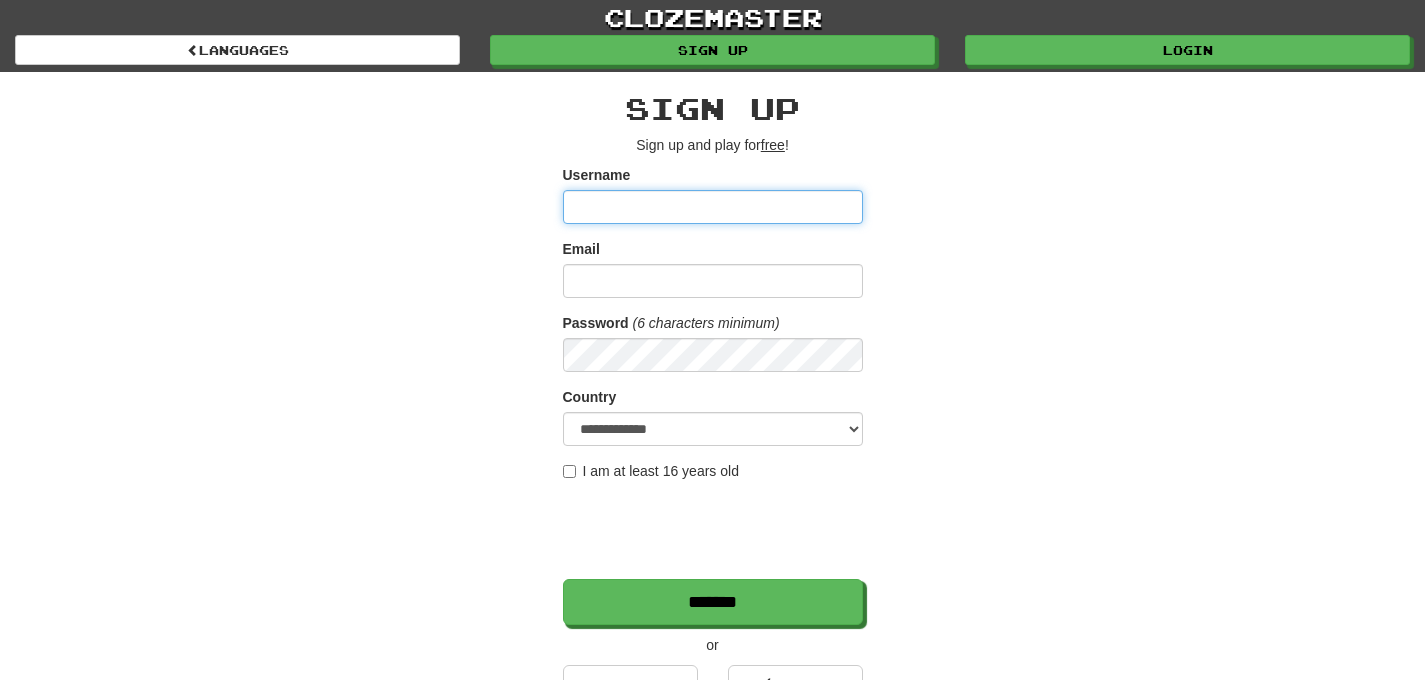 click on "Username" at bounding box center [713, 207] 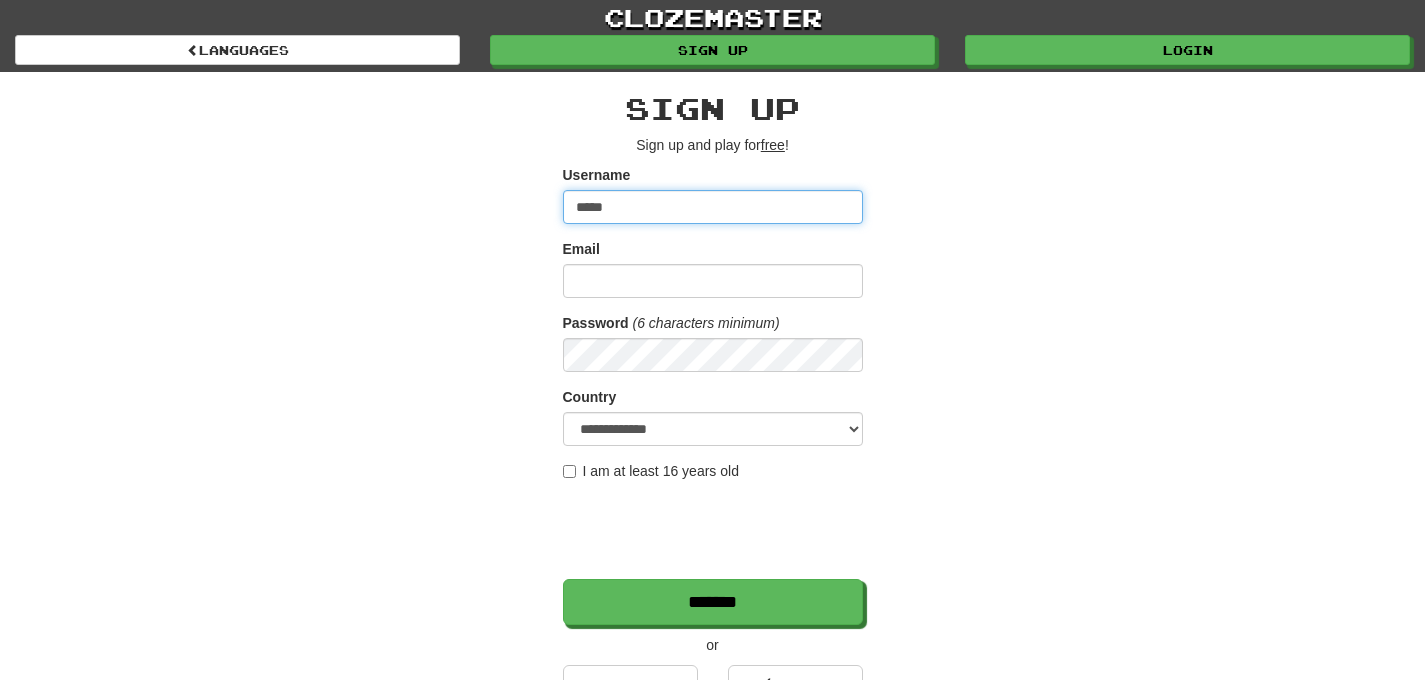 type on "*****" 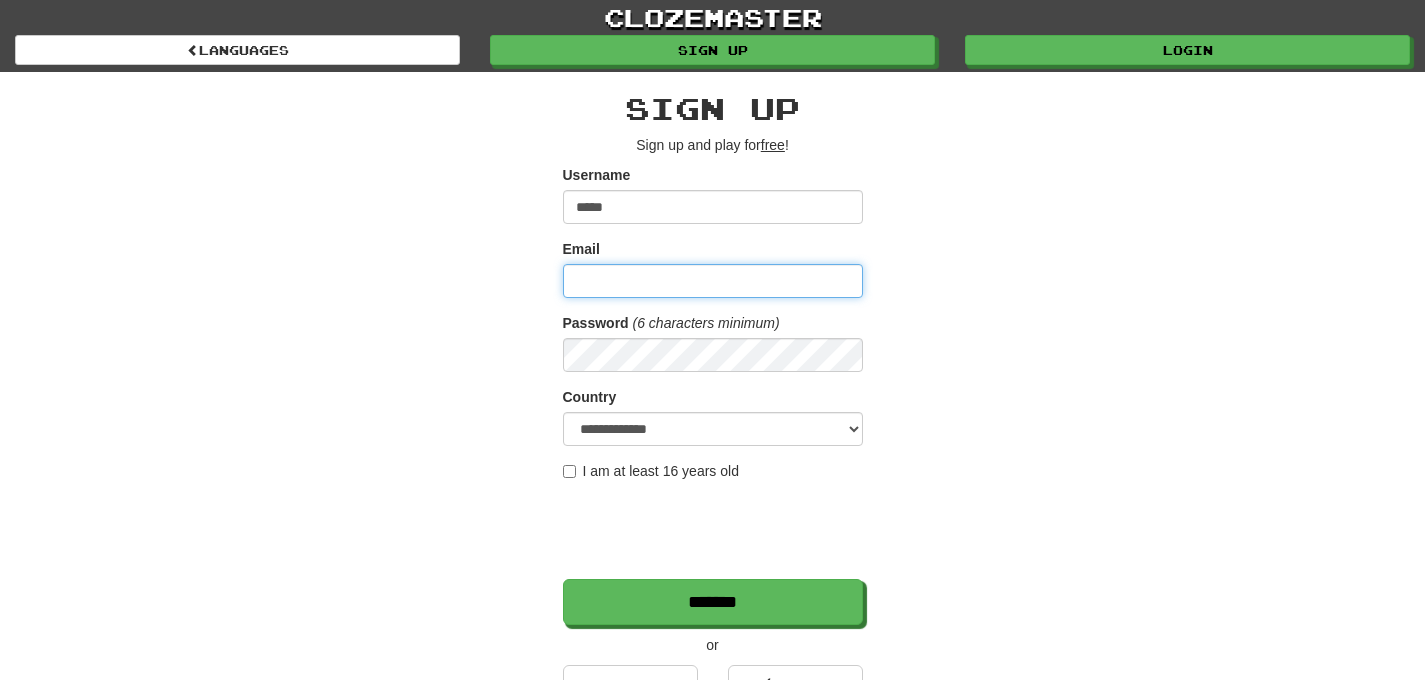 click on "Email" at bounding box center (713, 281) 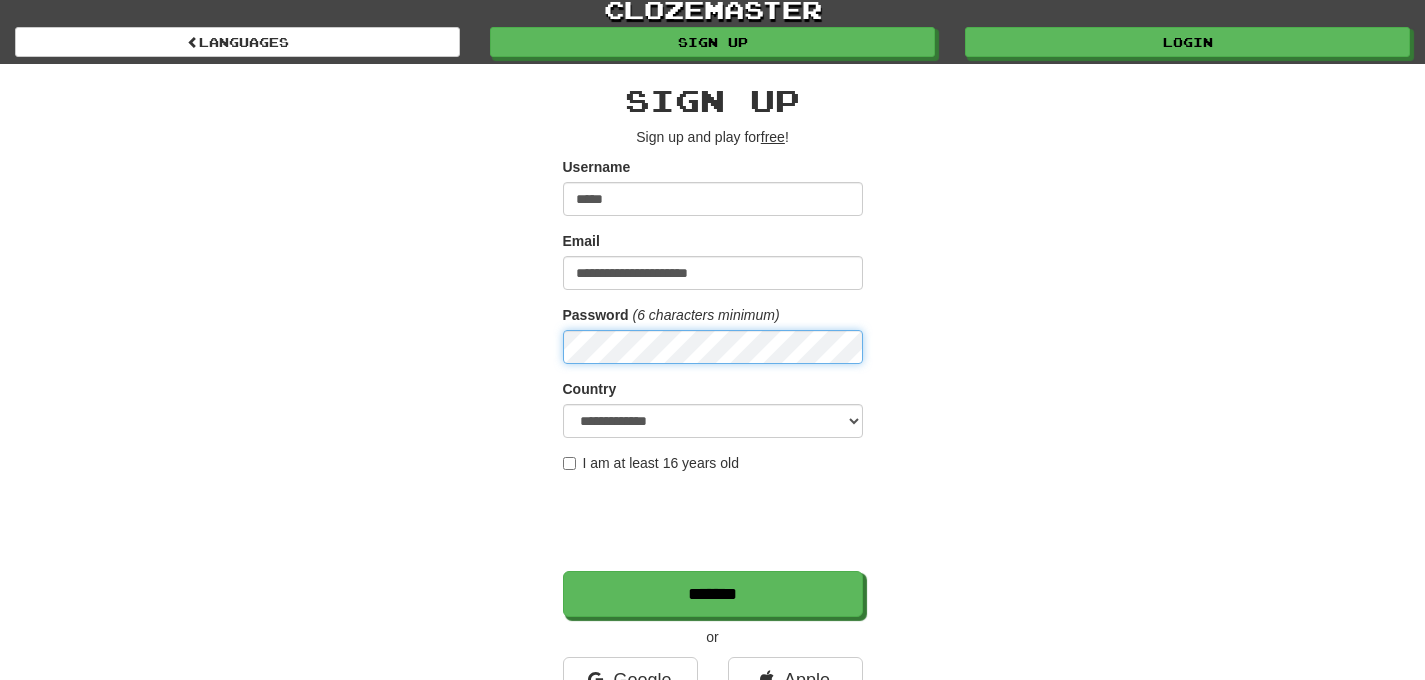 scroll, scrollTop: 9, scrollLeft: 0, axis: vertical 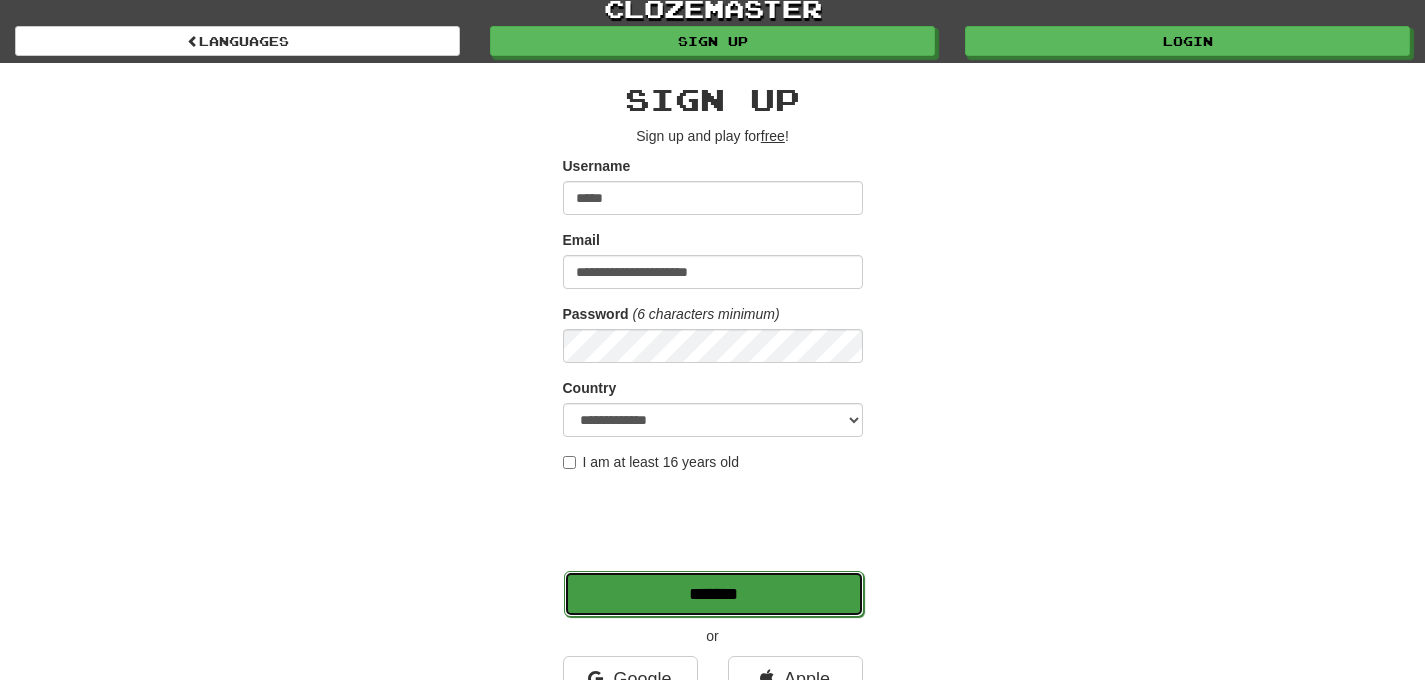 click on "*******" at bounding box center [714, 594] 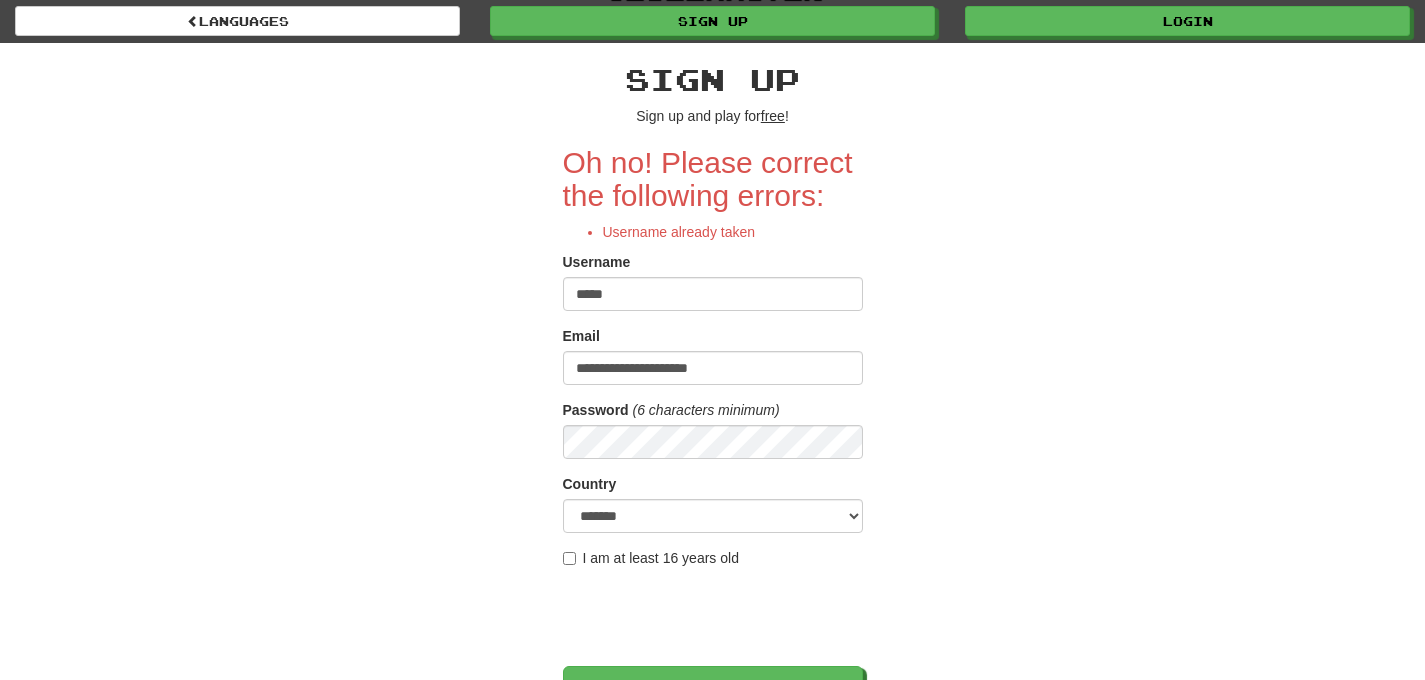 scroll, scrollTop: 168, scrollLeft: 0, axis: vertical 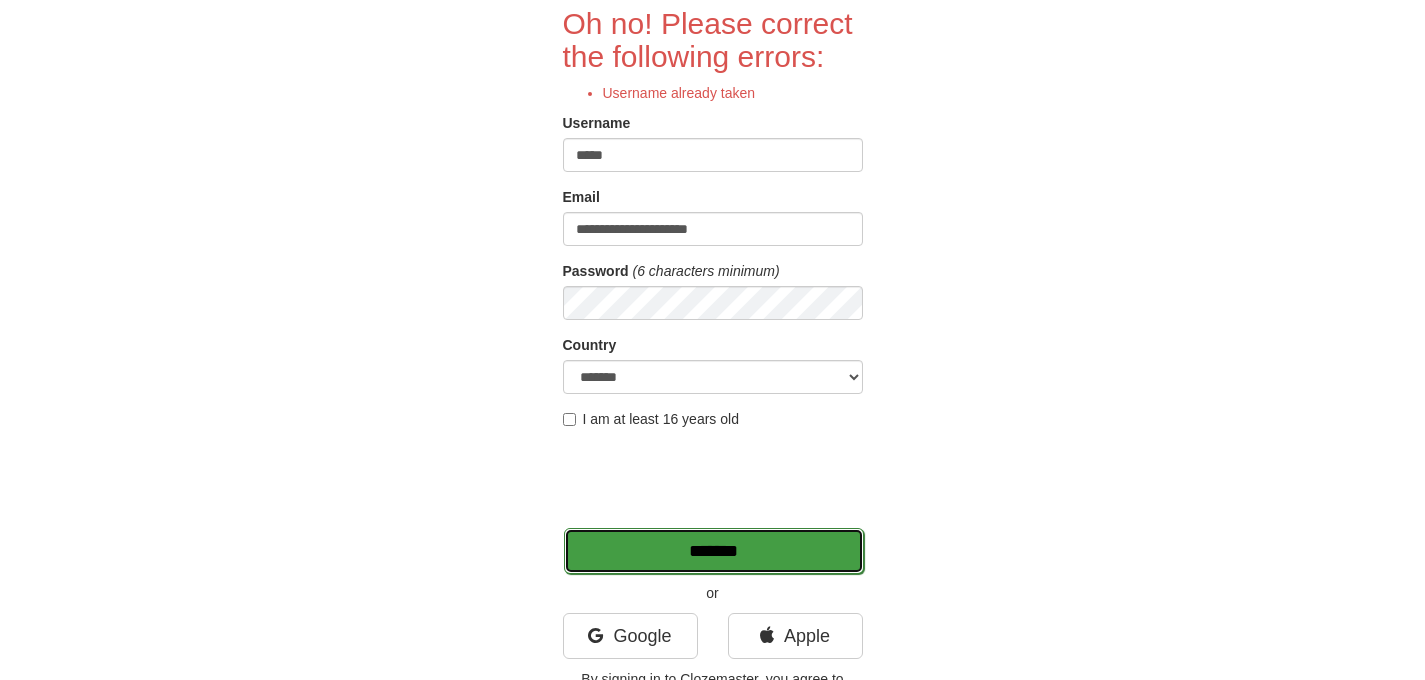 click on "*******" at bounding box center (714, 551) 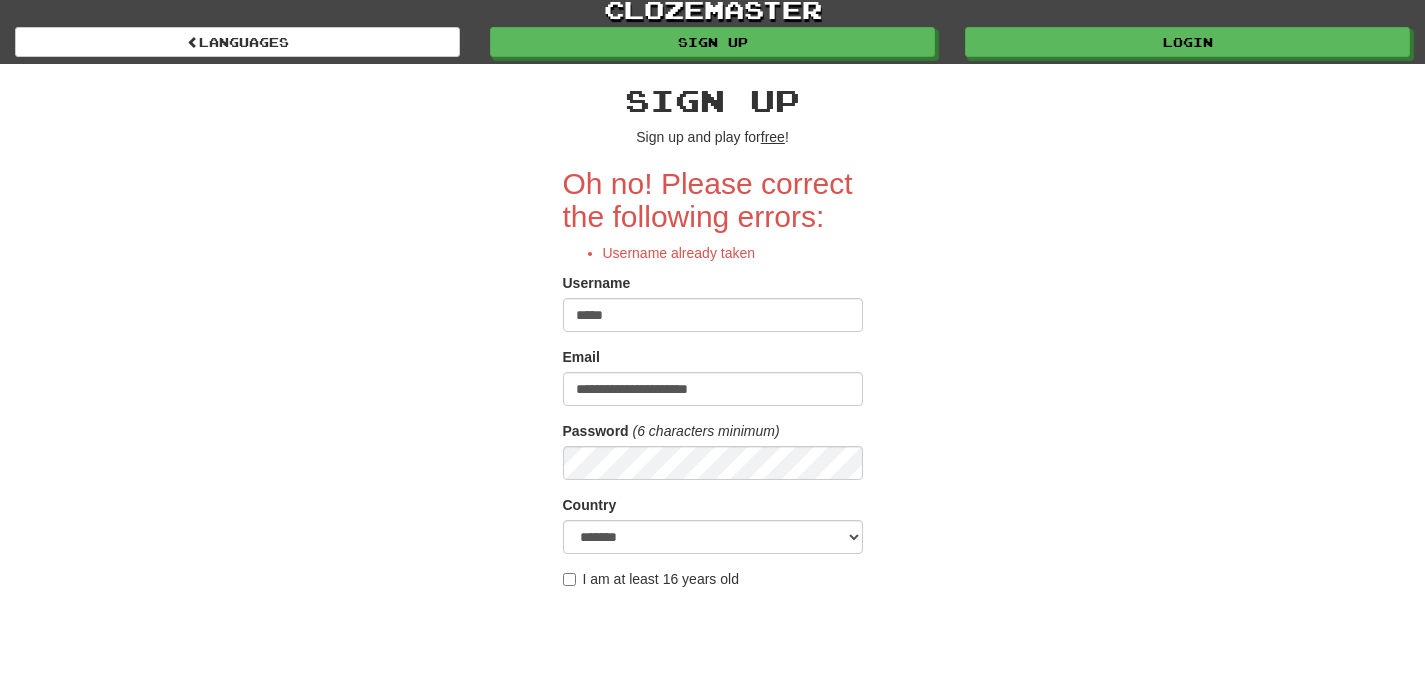 scroll, scrollTop: 0, scrollLeft: 0, axis: both 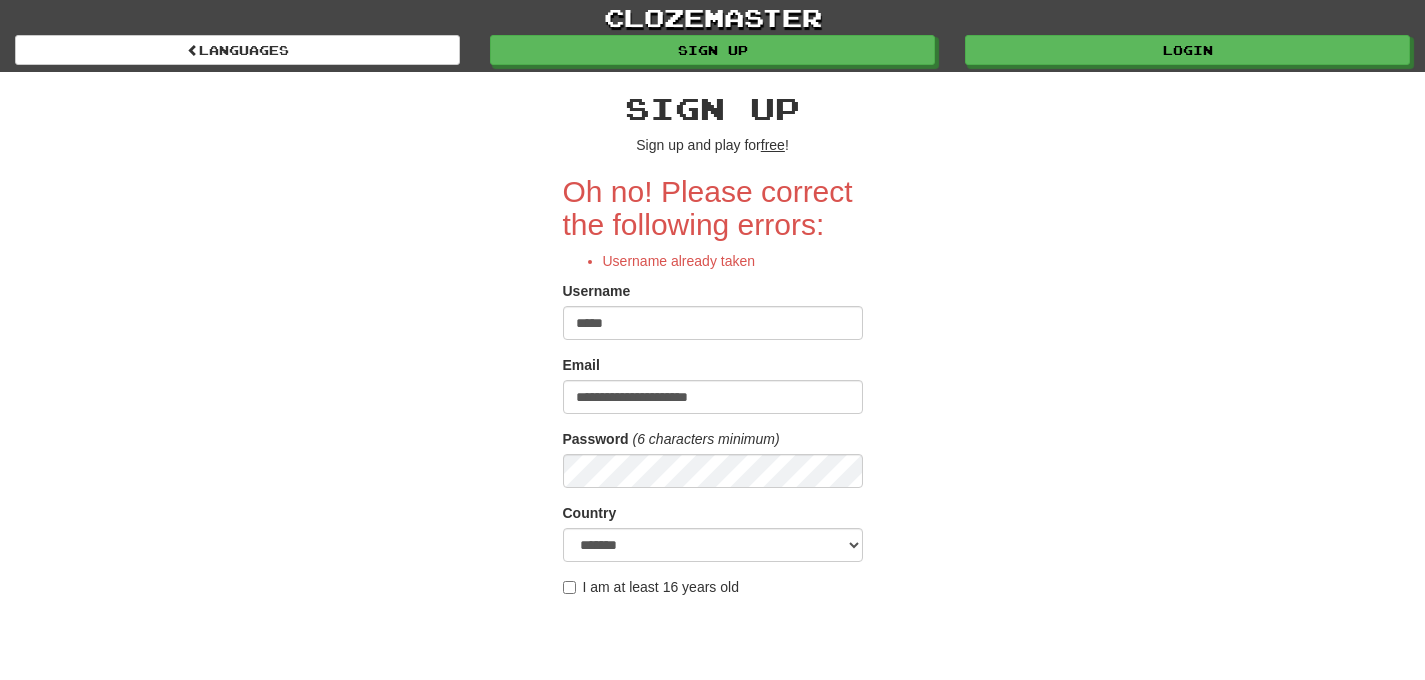click on "*****" at bounding box center (713, 323) 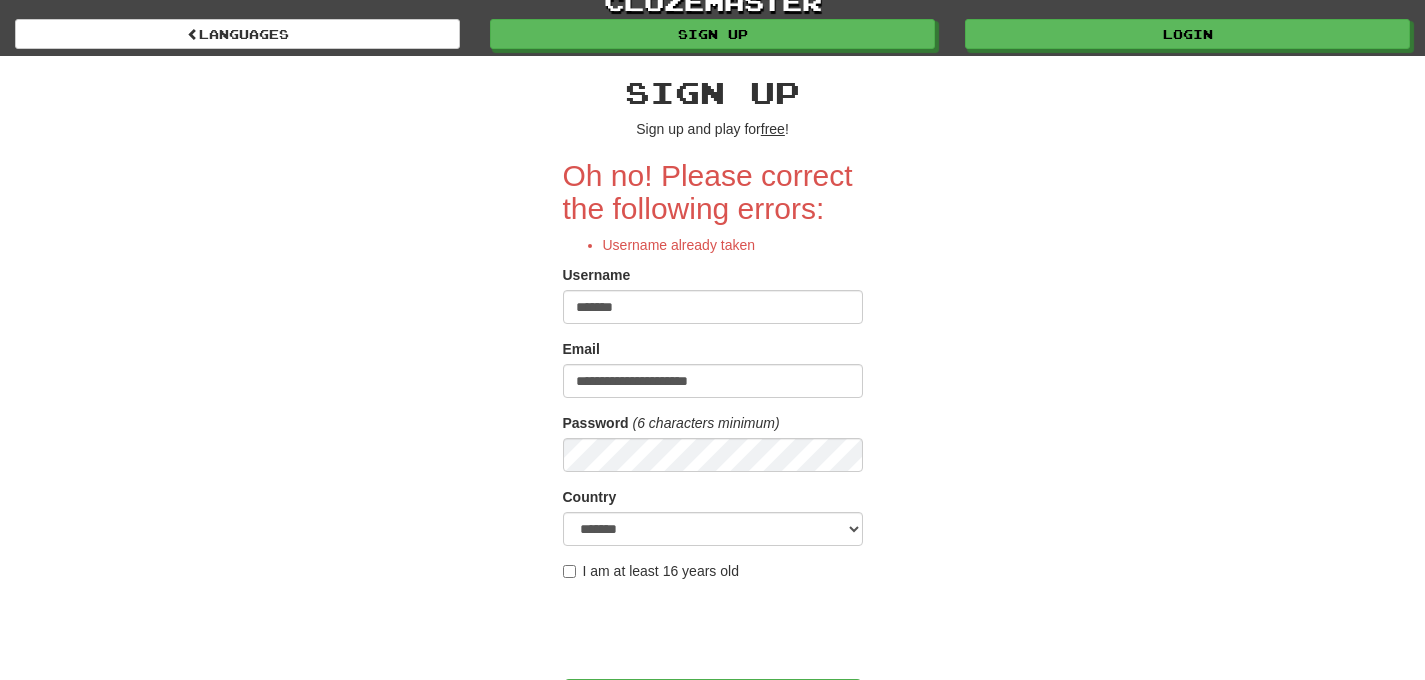scroll, scrollTop: 18, scrollLeft: 0, axis: vertical 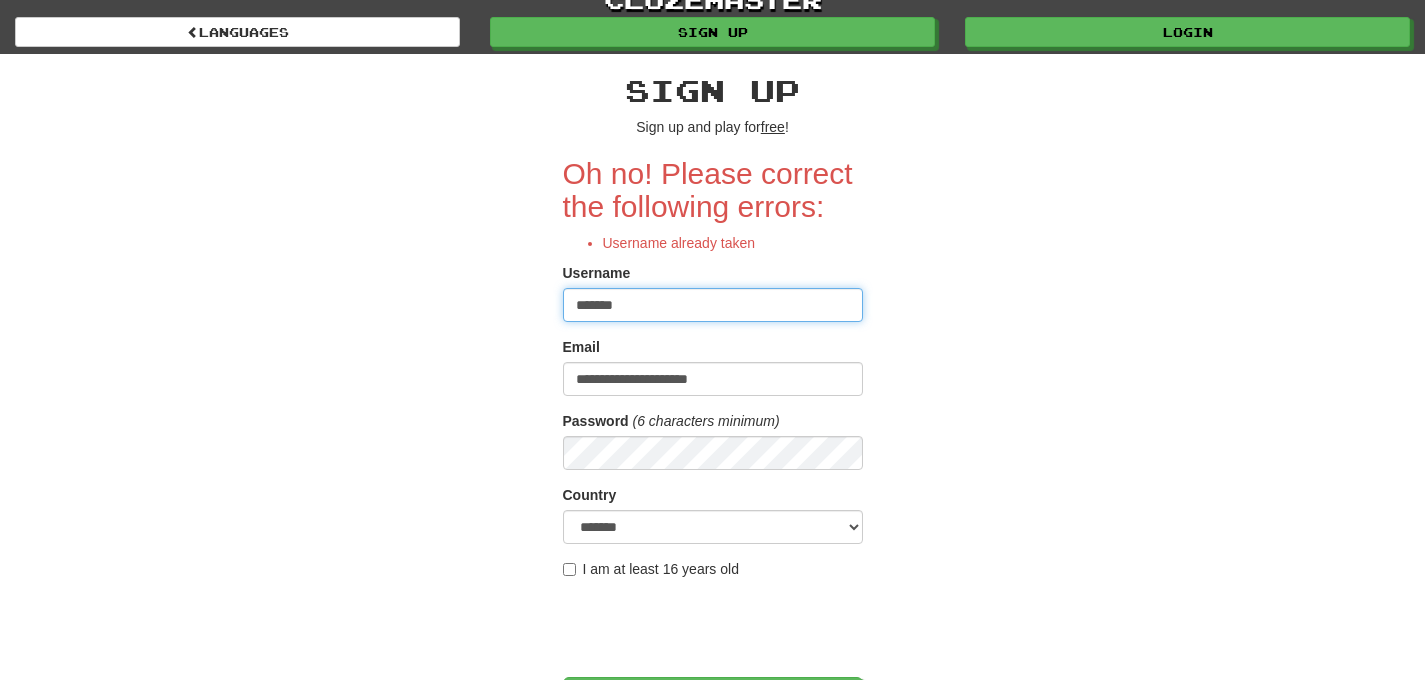 click on "*******" at bounding box center [713, 305] 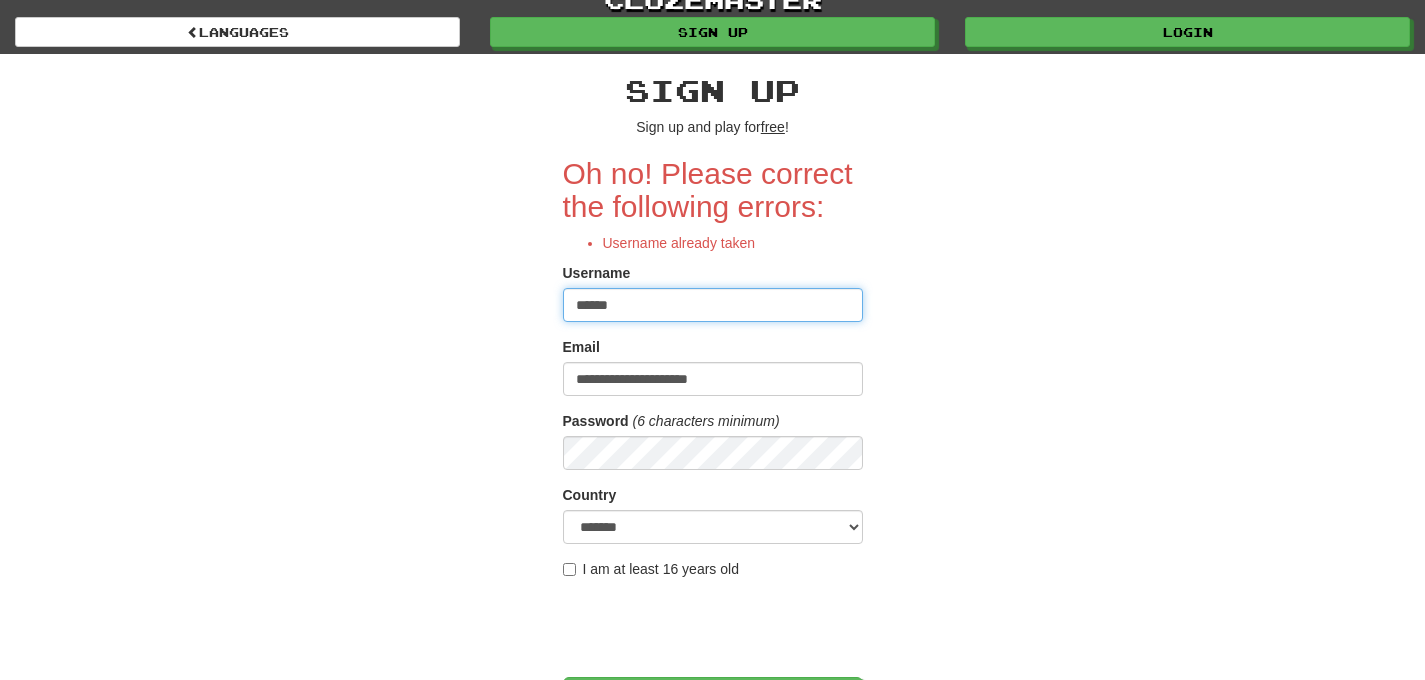 type on "******" 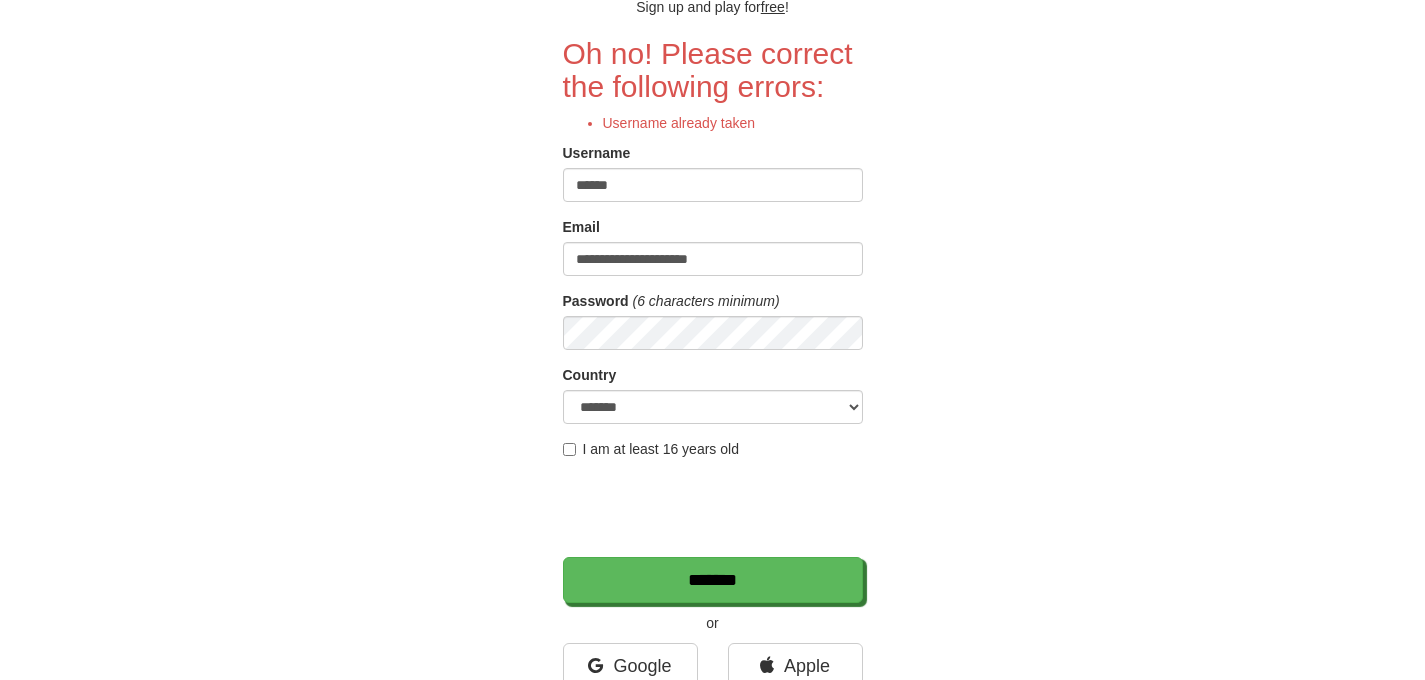 scroll, scrollTop: 150, scrollLeft: 0, axis: vertical 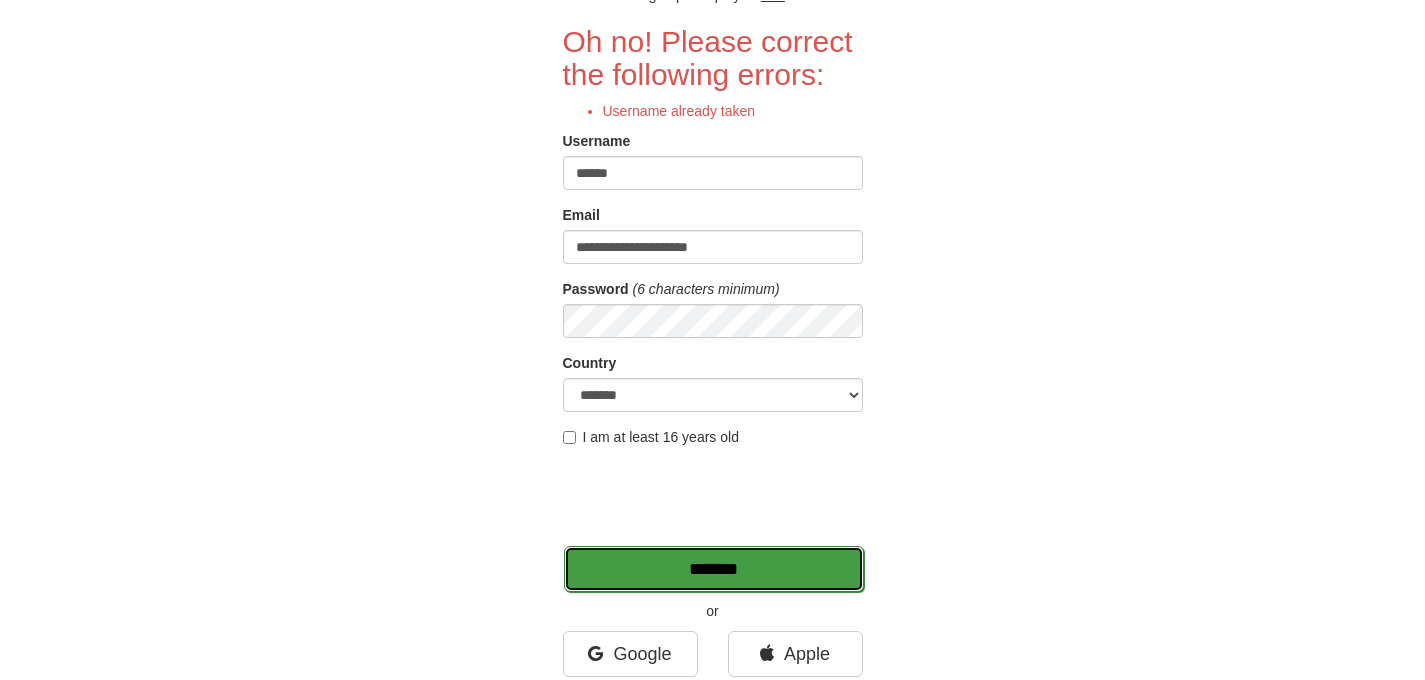 click on "*******" at bounding box center (714, 569) 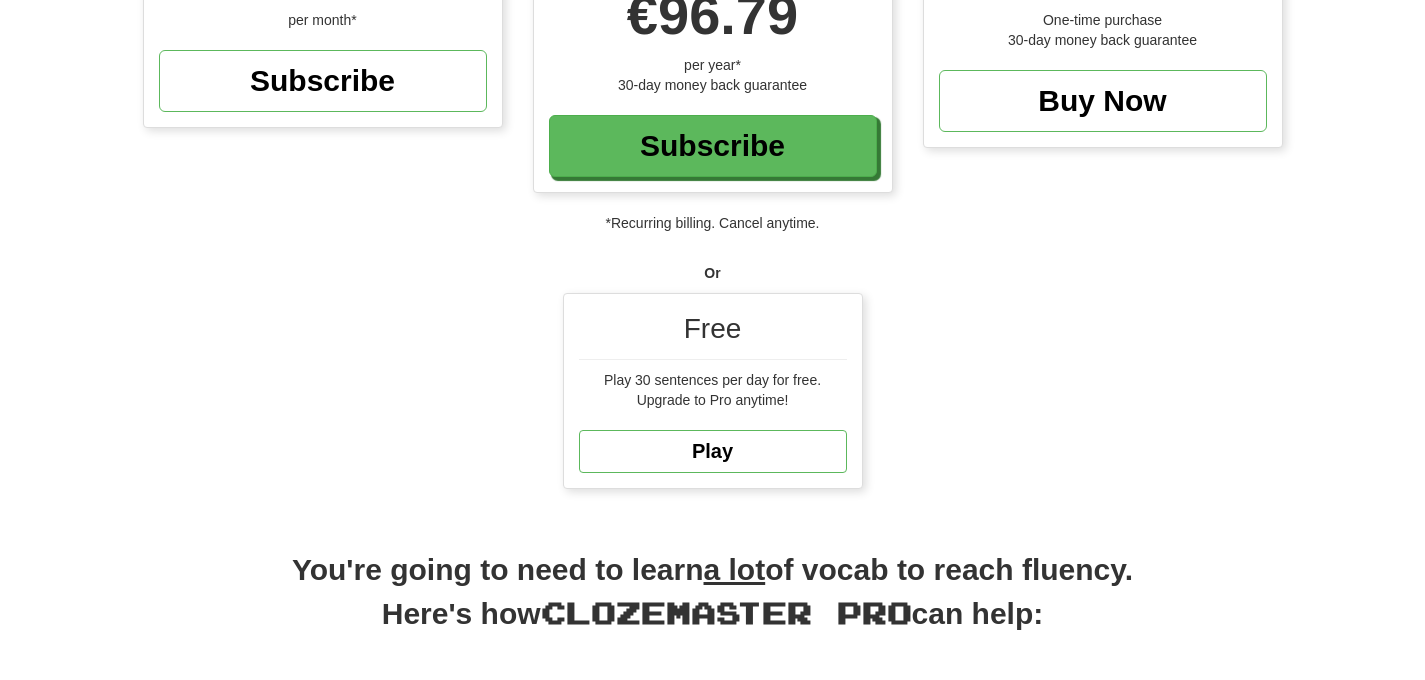 scroll, scrollTop: 381, scrollLeft: 0, axis: vertical 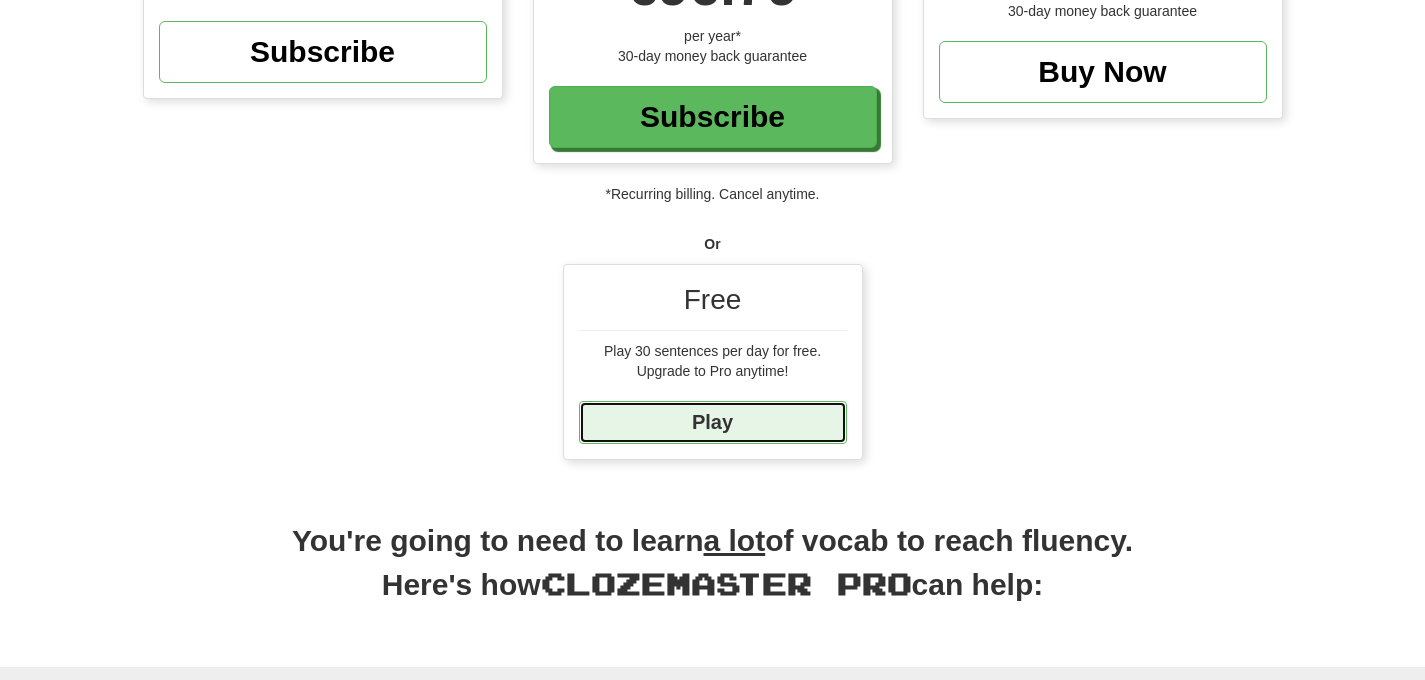click on "Play" at bounding box center [713, 422] 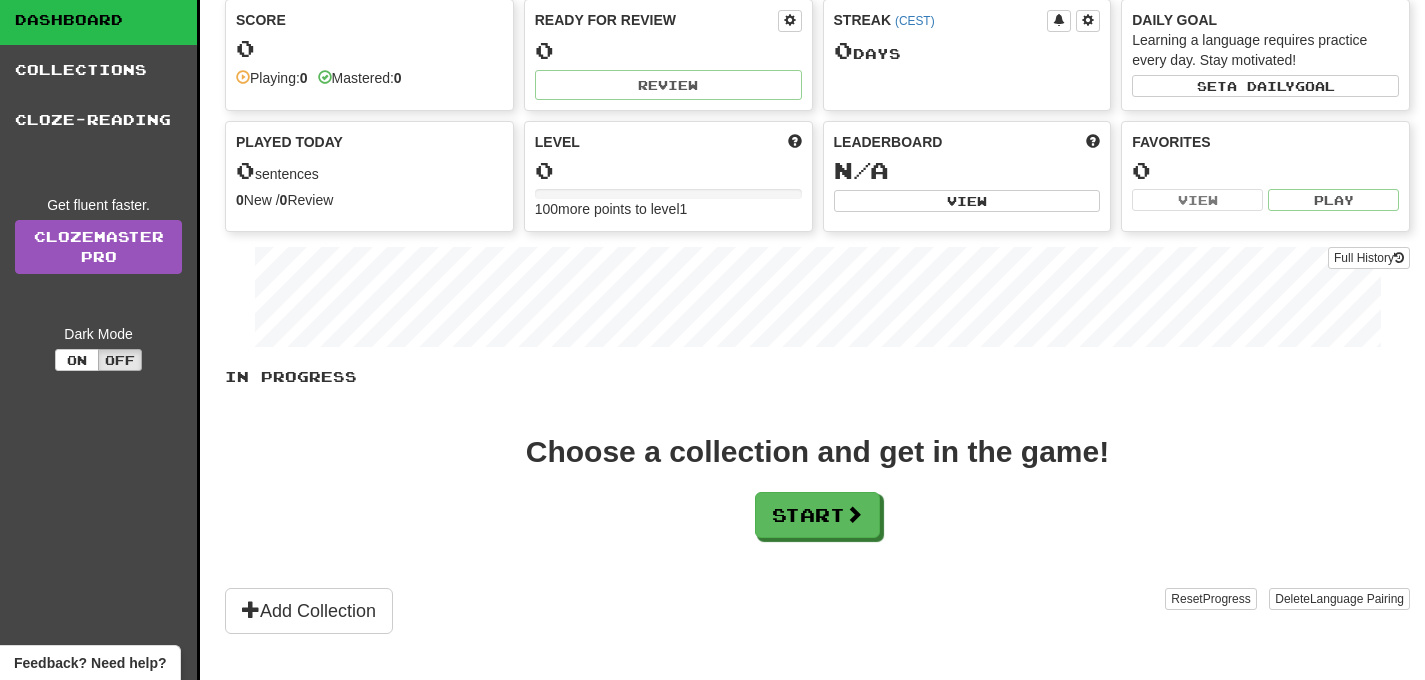 scroll, scrollTop: 101, scrollLeft: 0, axis: vertical 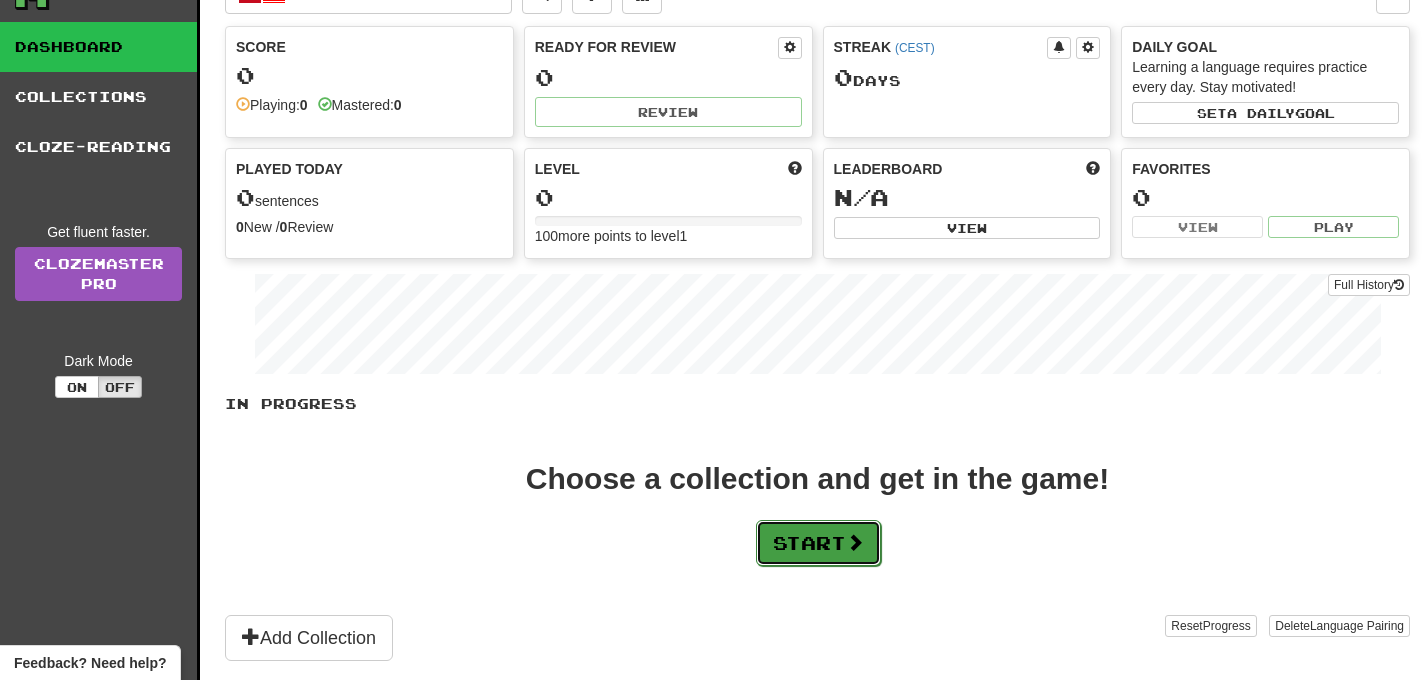 click on "Start" at bounding box center [818, 543] 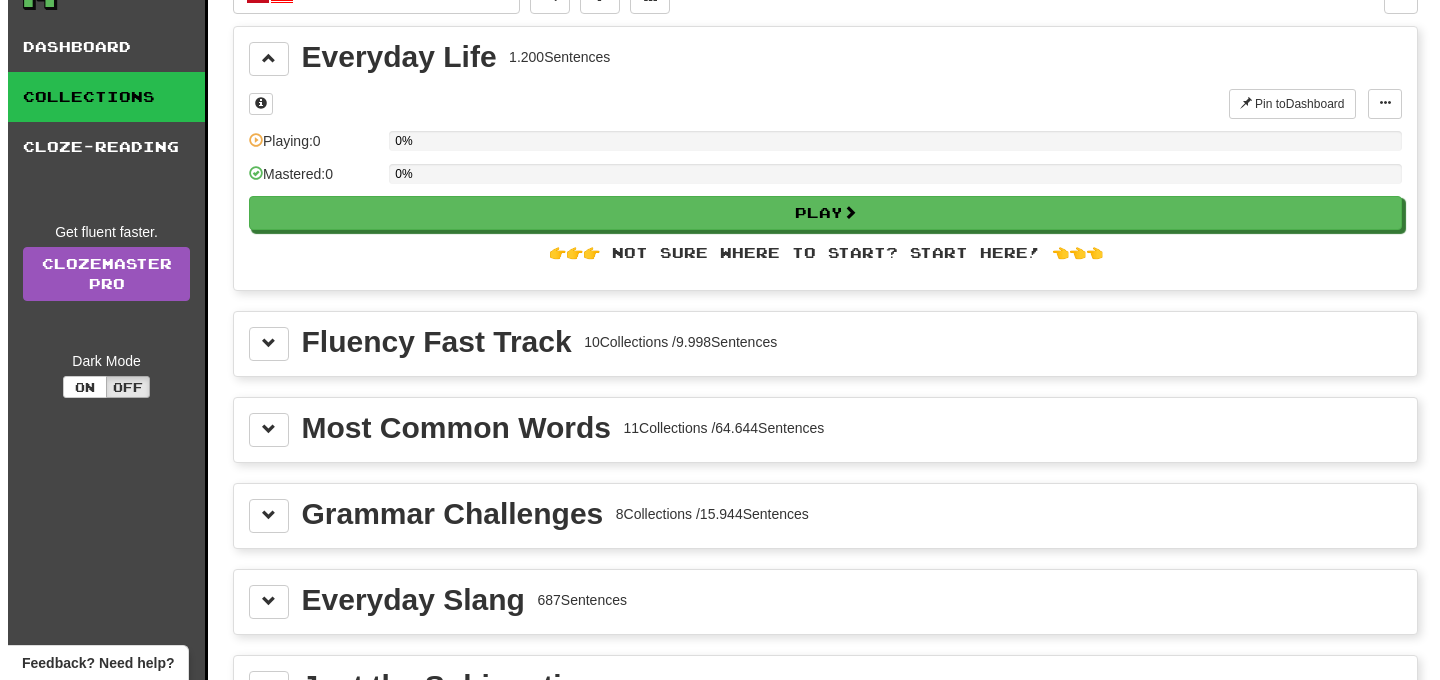 scroll, scrollTop: 0, scrollLeft: 0, axis: both 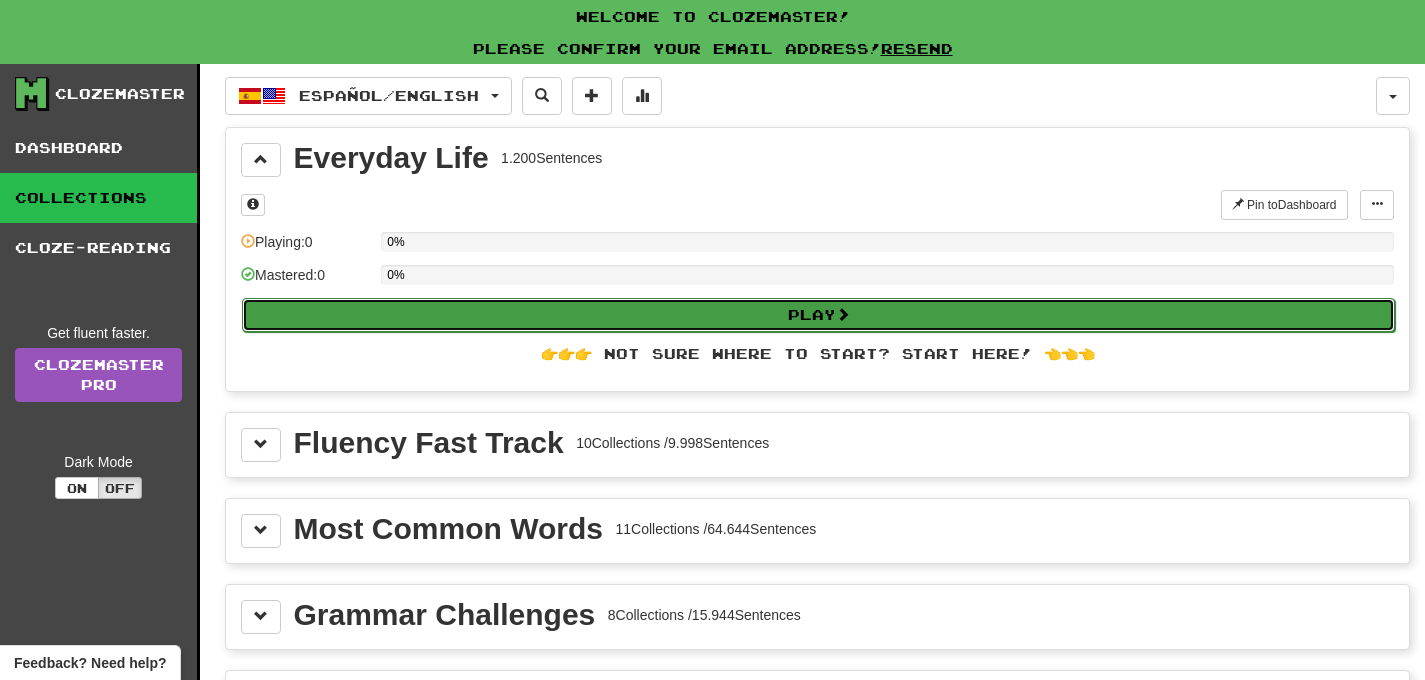 click on "Play" at bounding box center [818, 315] 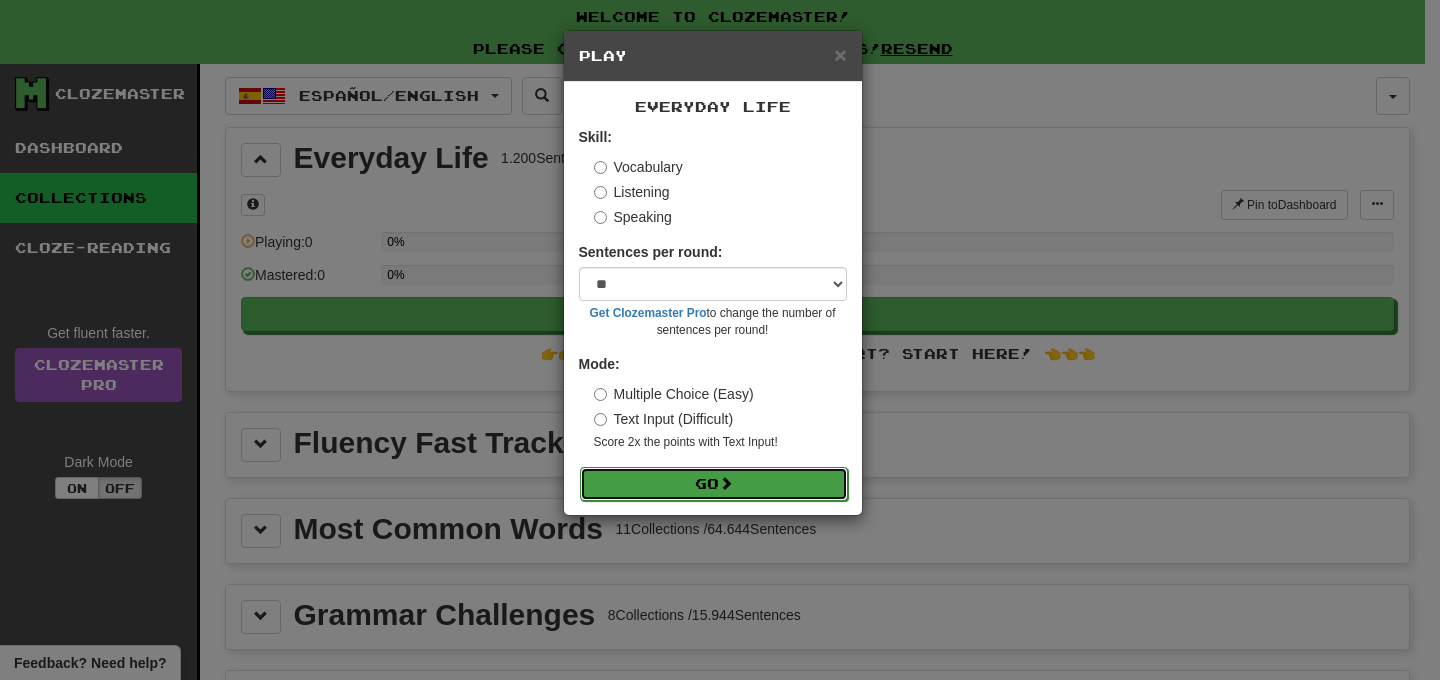 click on "Go" at bounding box center [714, 484] 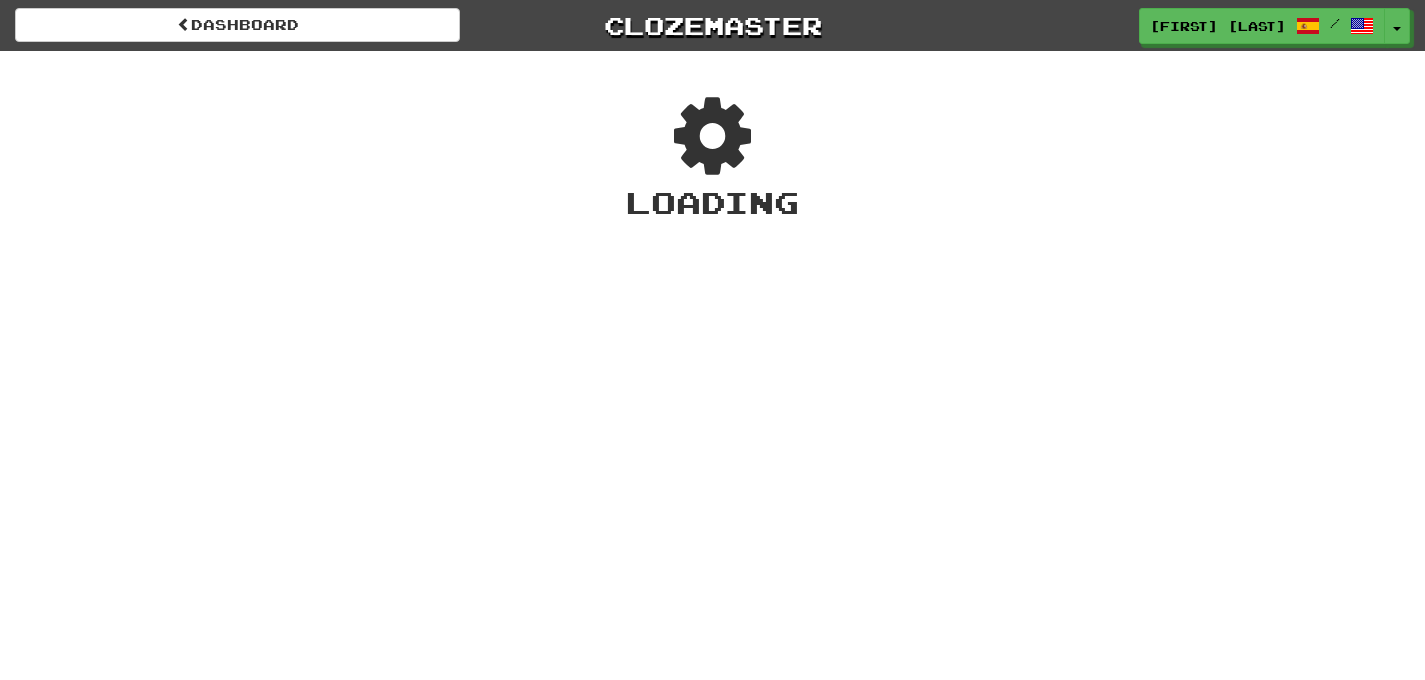 scroll, scrollTop: 0, scrollLeft: 0, axis: both 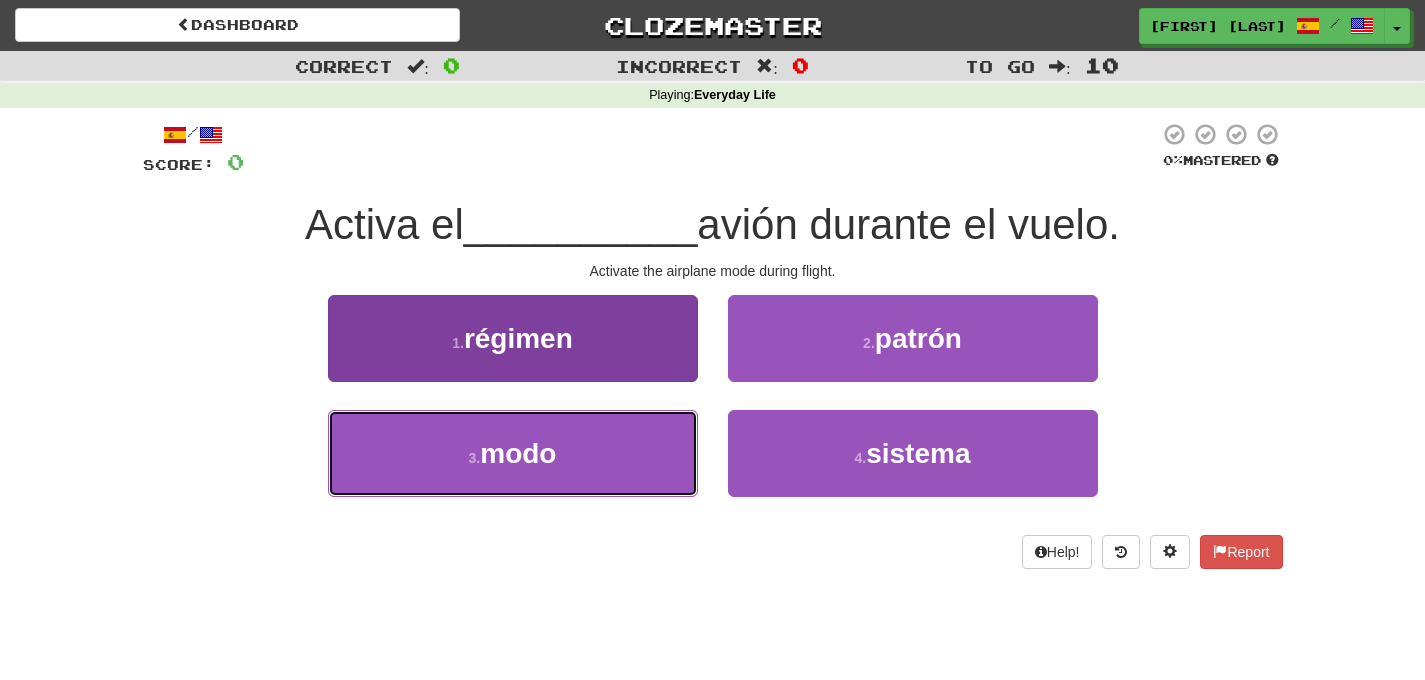 click on "modo" at bounding box center [518, 453] 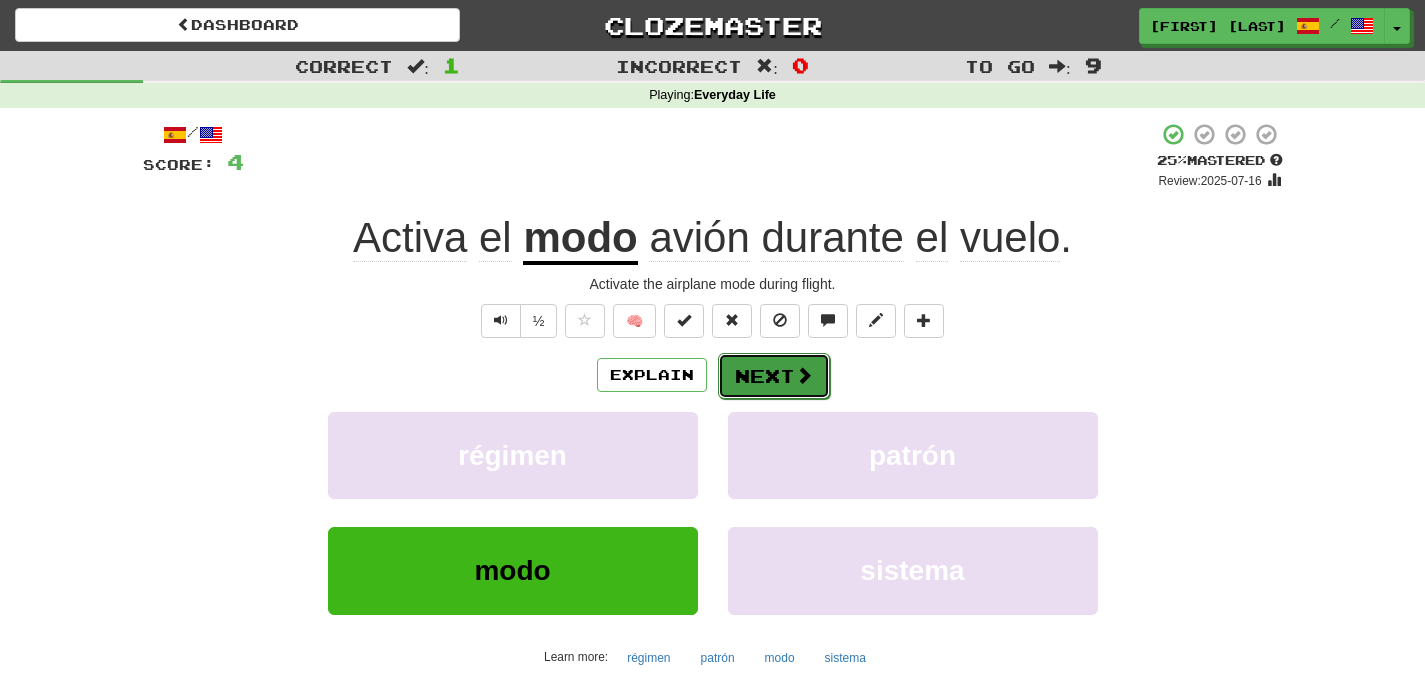 click at bounding box center (804, 375) 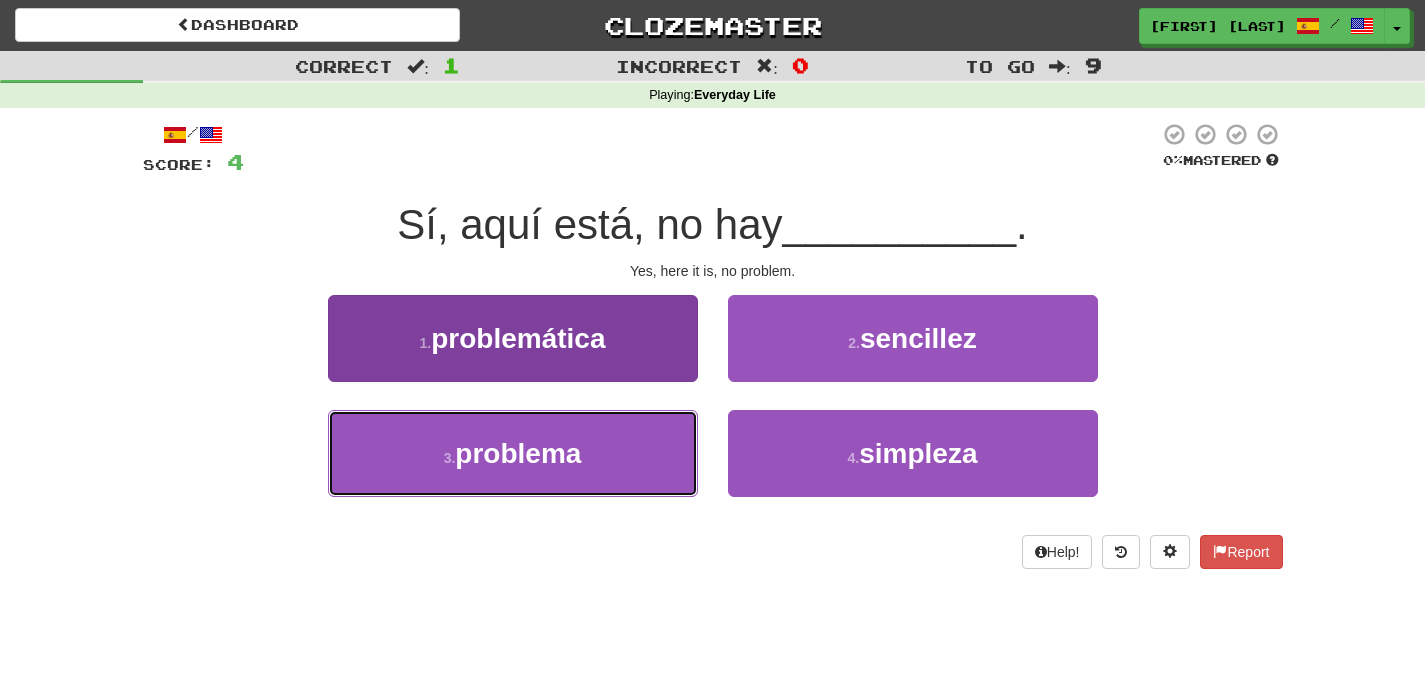 click on "3 .  problema" at bounding box center [513, 453] 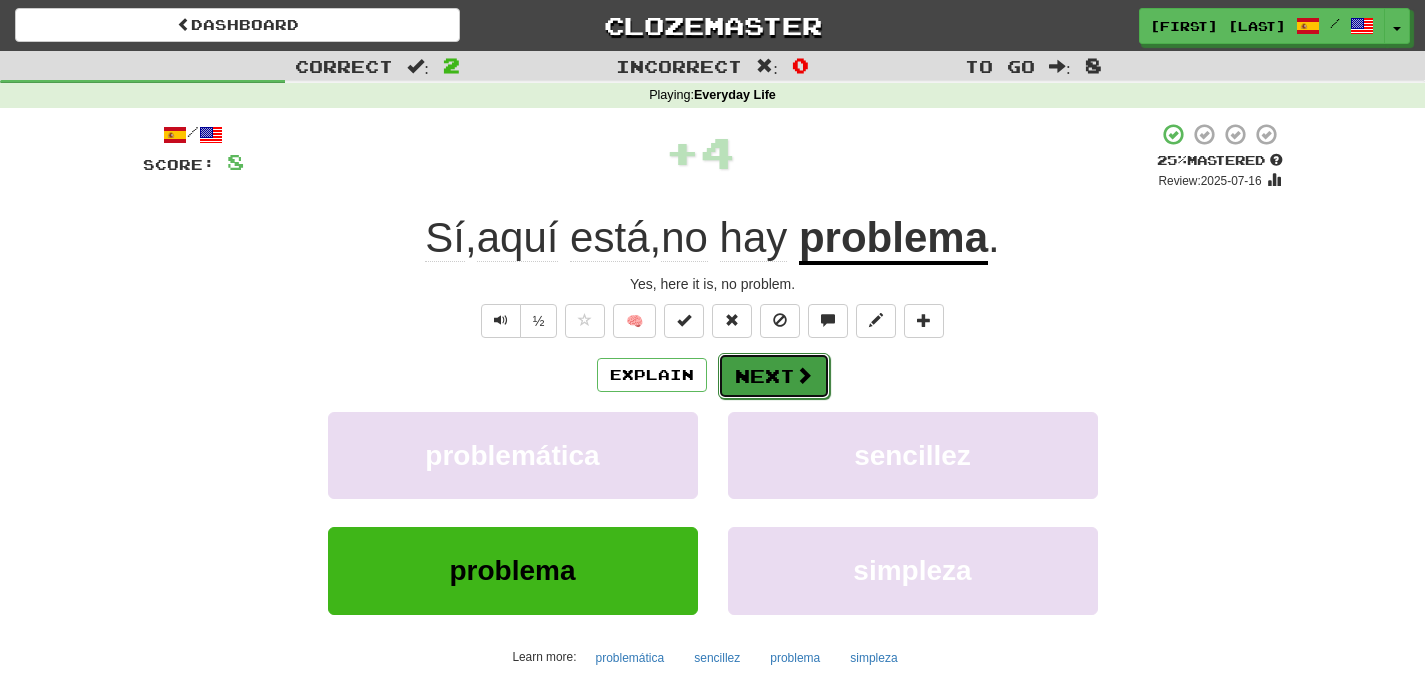 click on "Next" at bounding box center [774, 376] 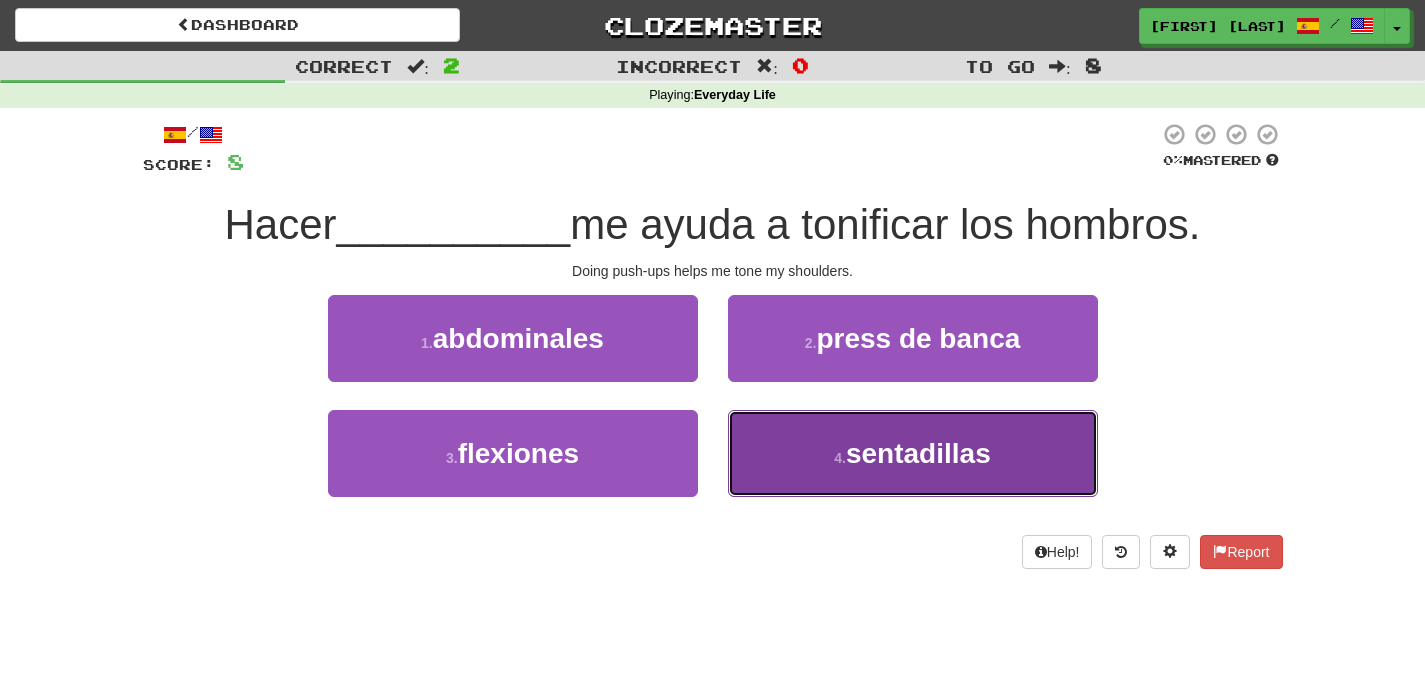 click on "4 ." at bounding box center (840, 458) 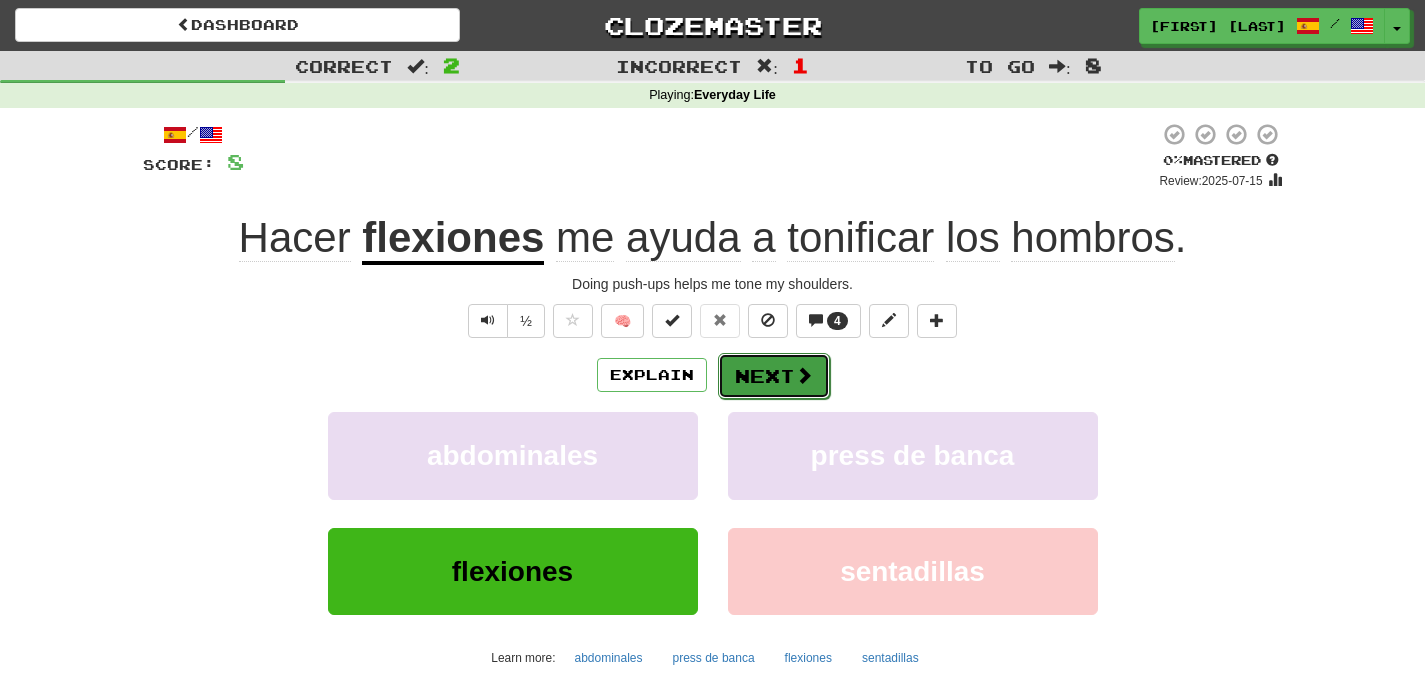 click on "Next" at bounding box center [774, 376] 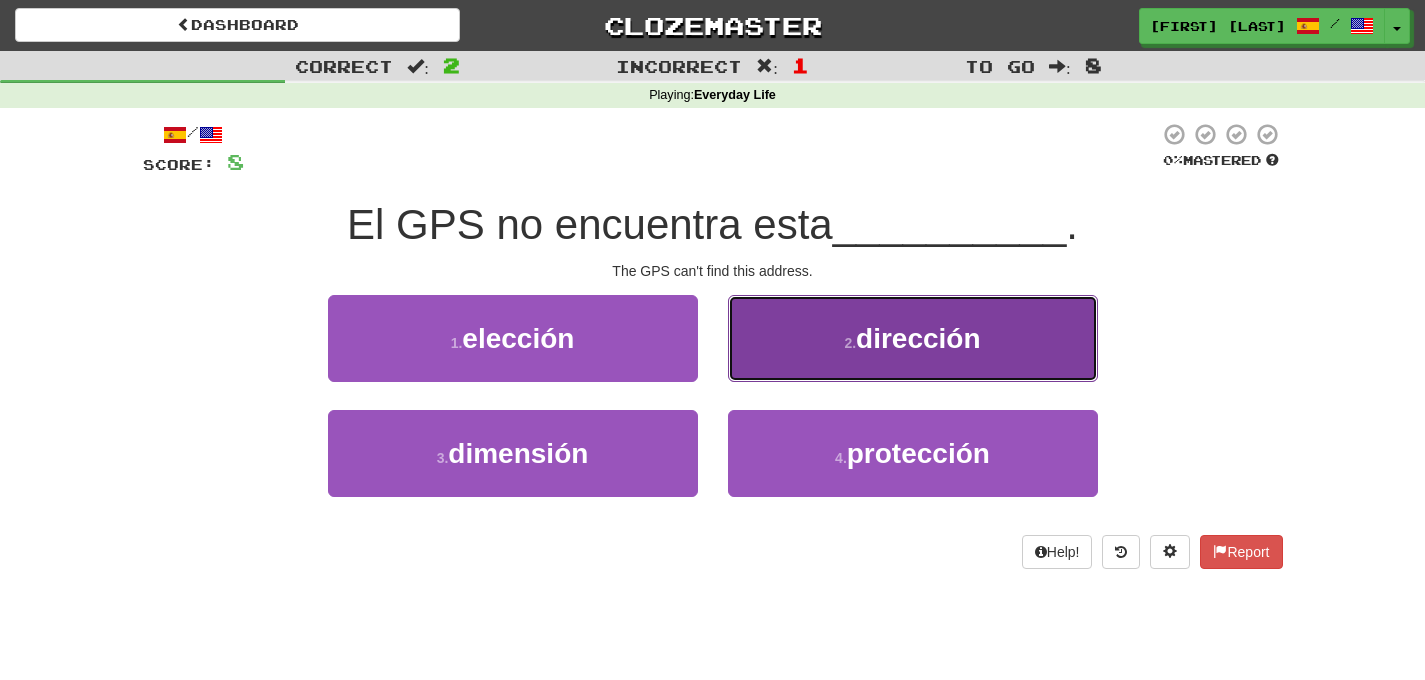 click on "dirección" at bounding box center [918, 338] 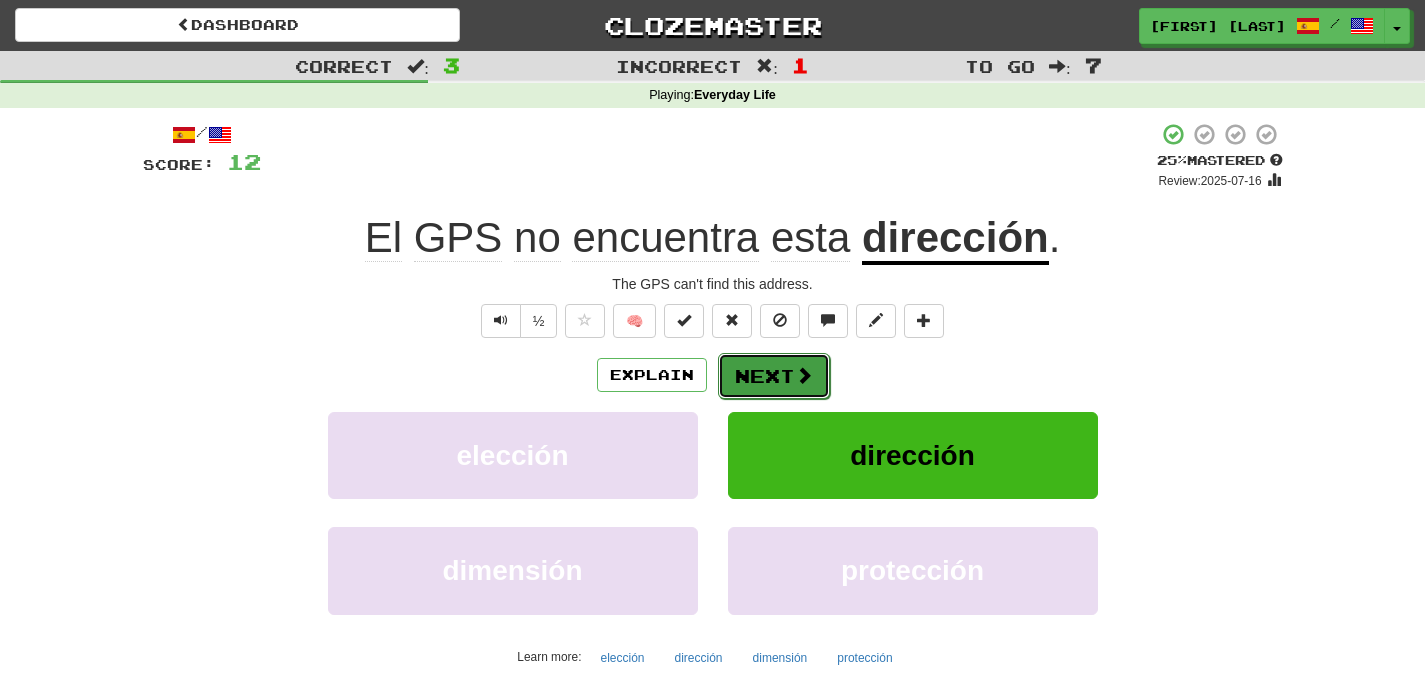 click on "Next" at bounding box center [774, 376] 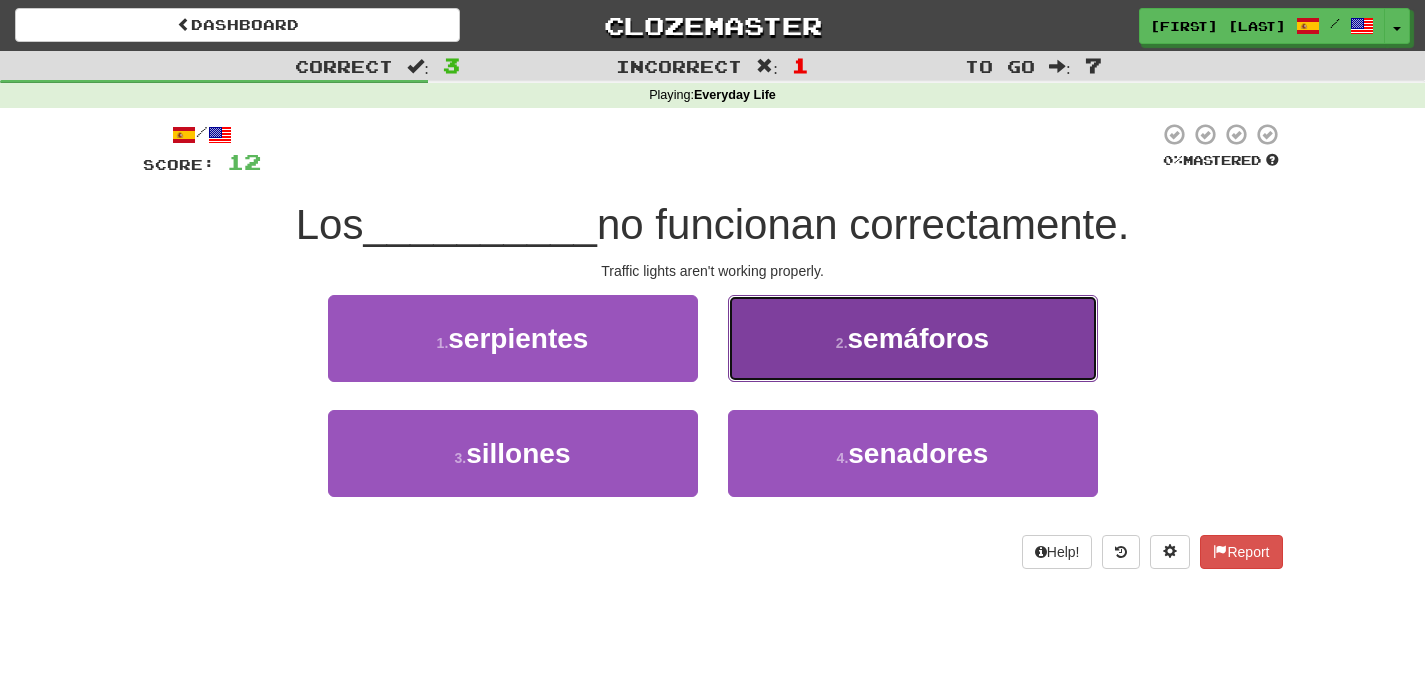 click on "semáforos" at bounding box center (919, 338) 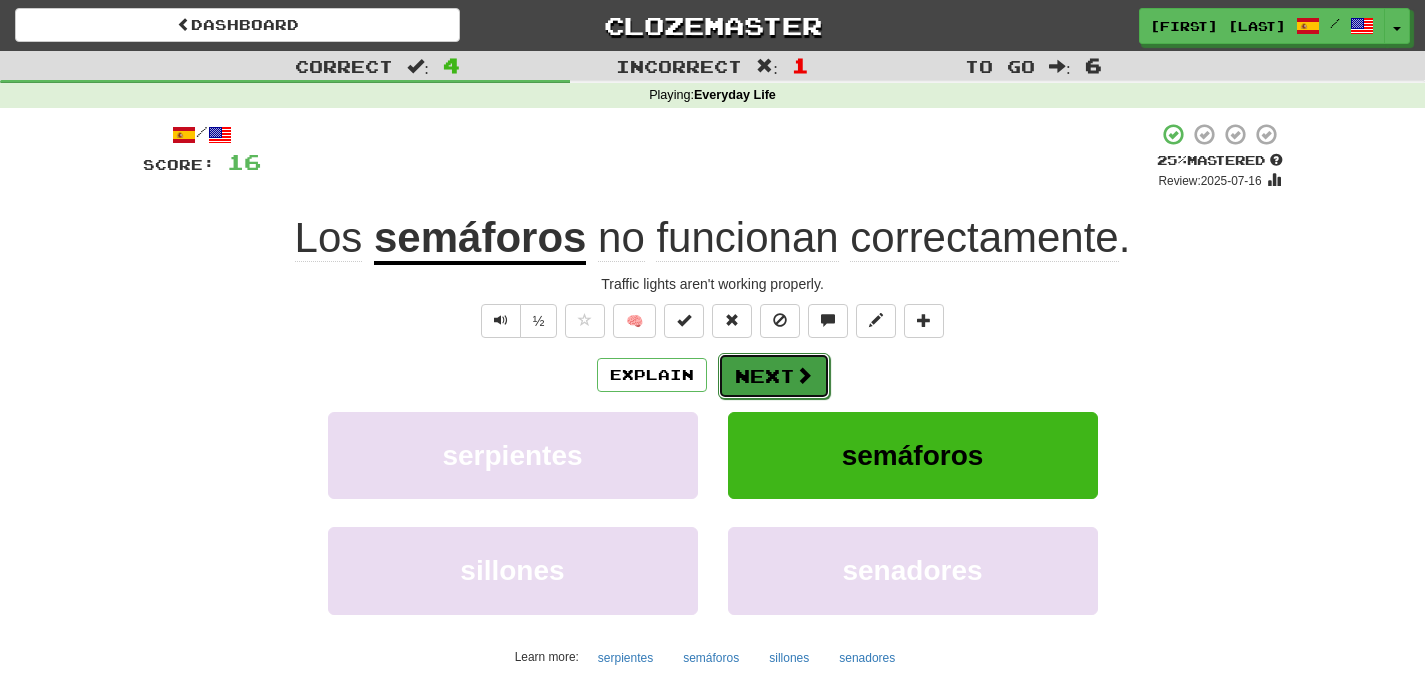 click at bounding box center [804, 375] 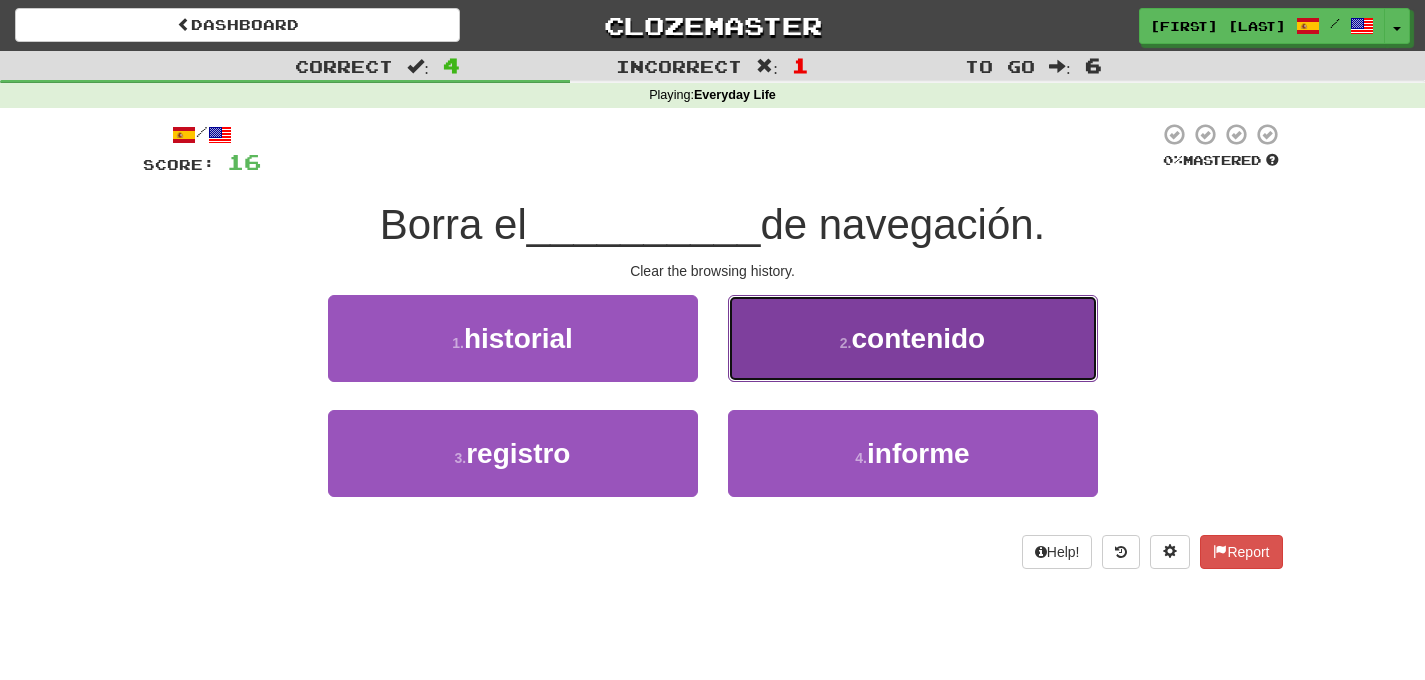 click on "contenido" at bounding box center [918, 338] 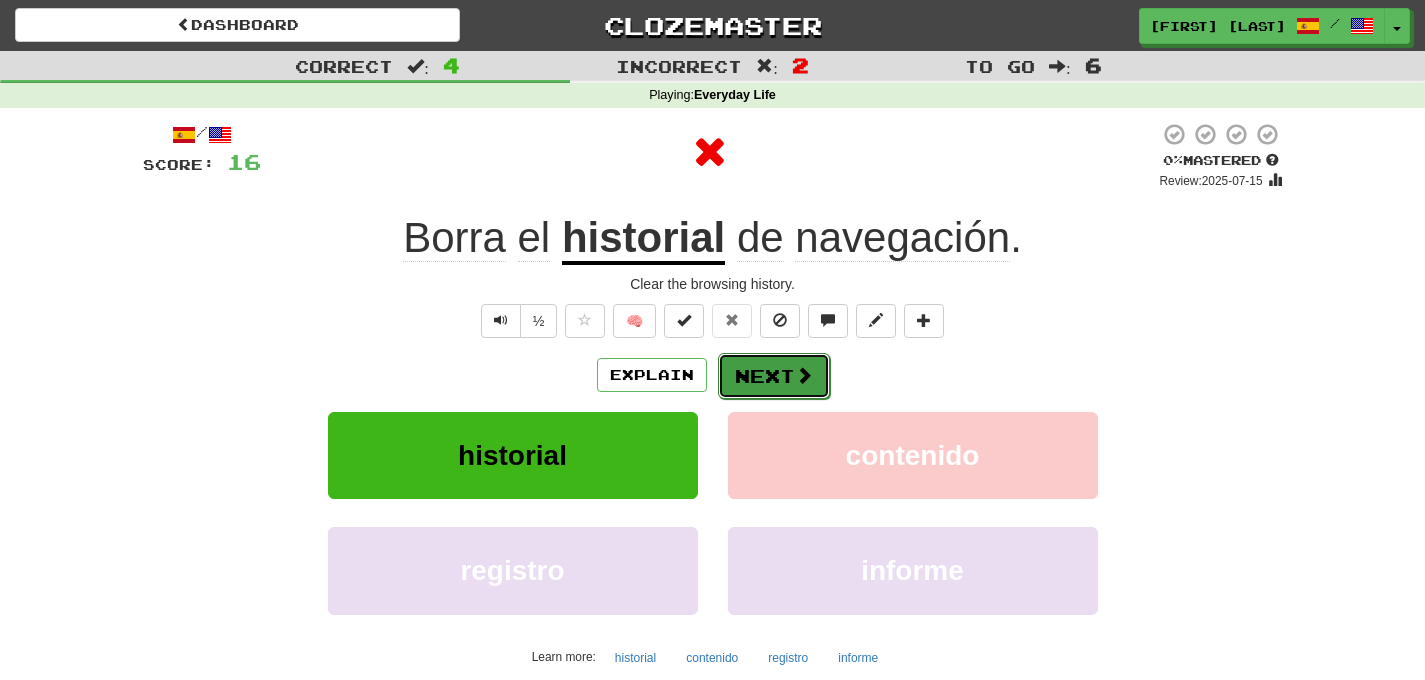 click on "Next" at bounding box center (774, 376) 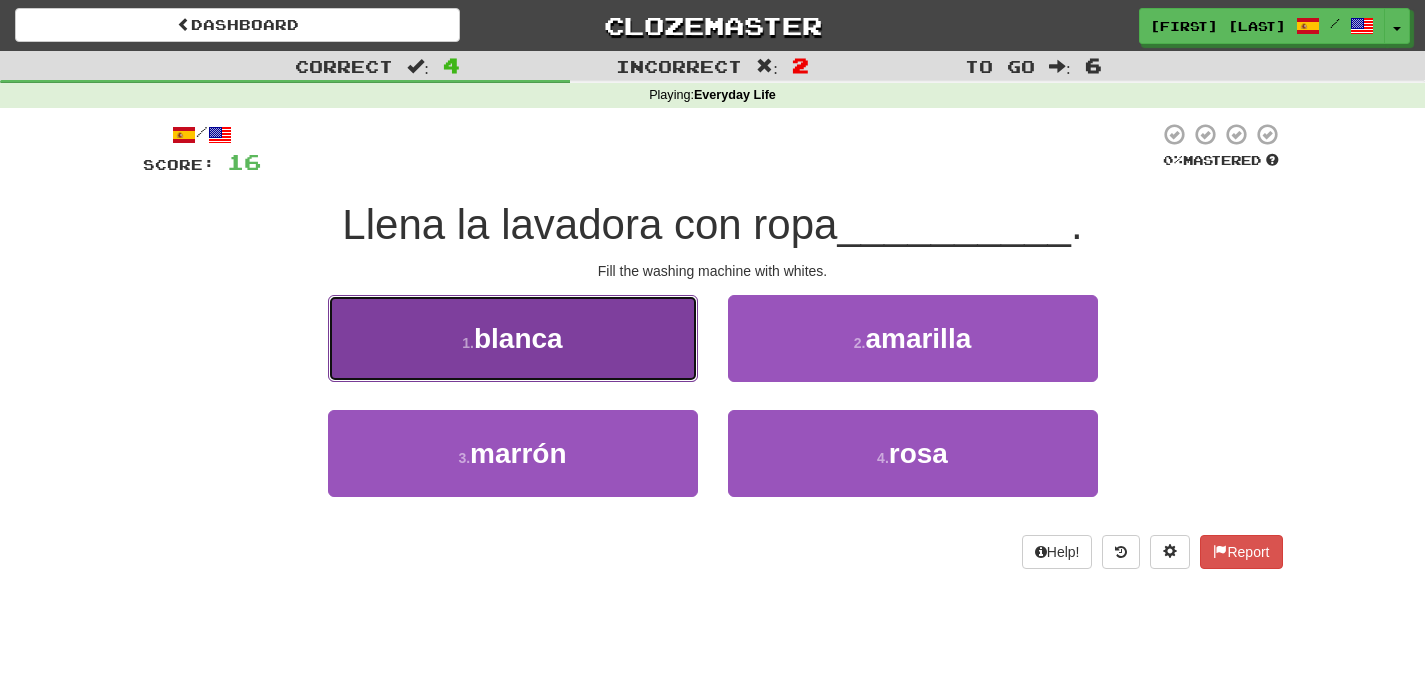 click on "1 .  blanca" at bounding box center (513, 338) 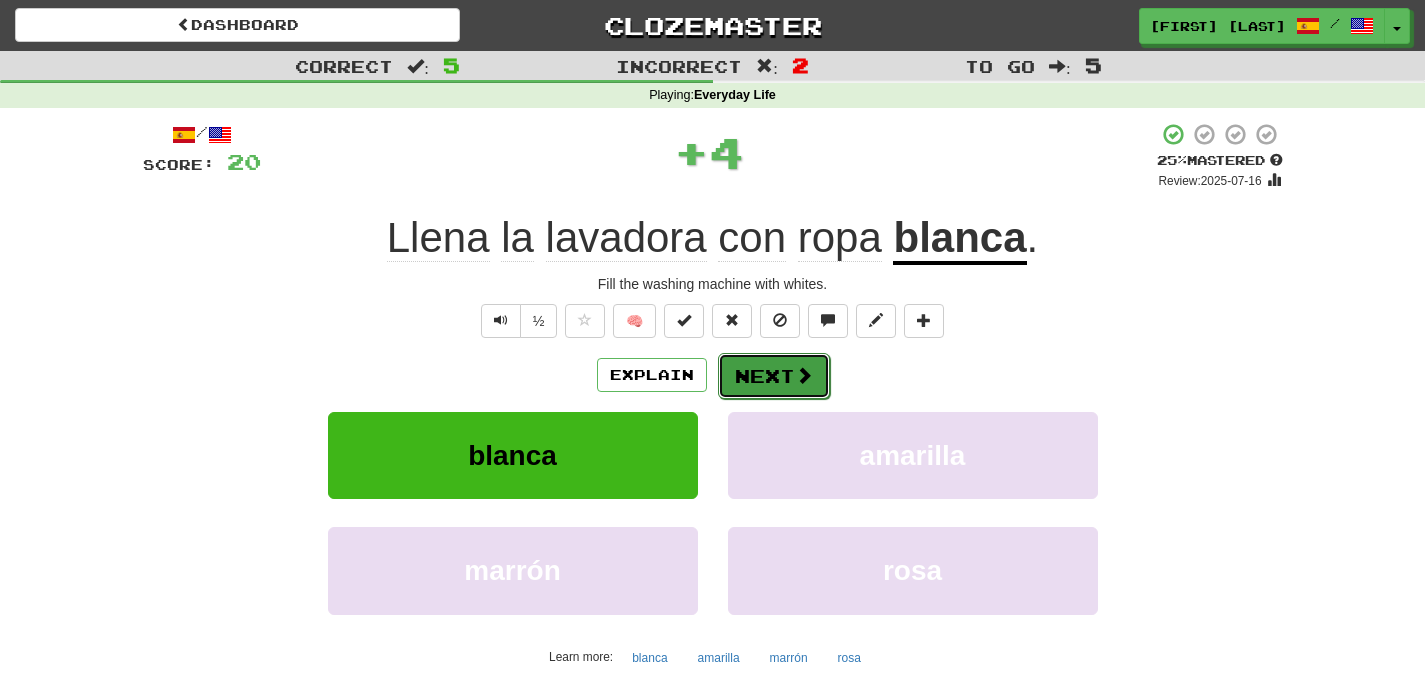 click on "Next" at bounding box center [774, 376] 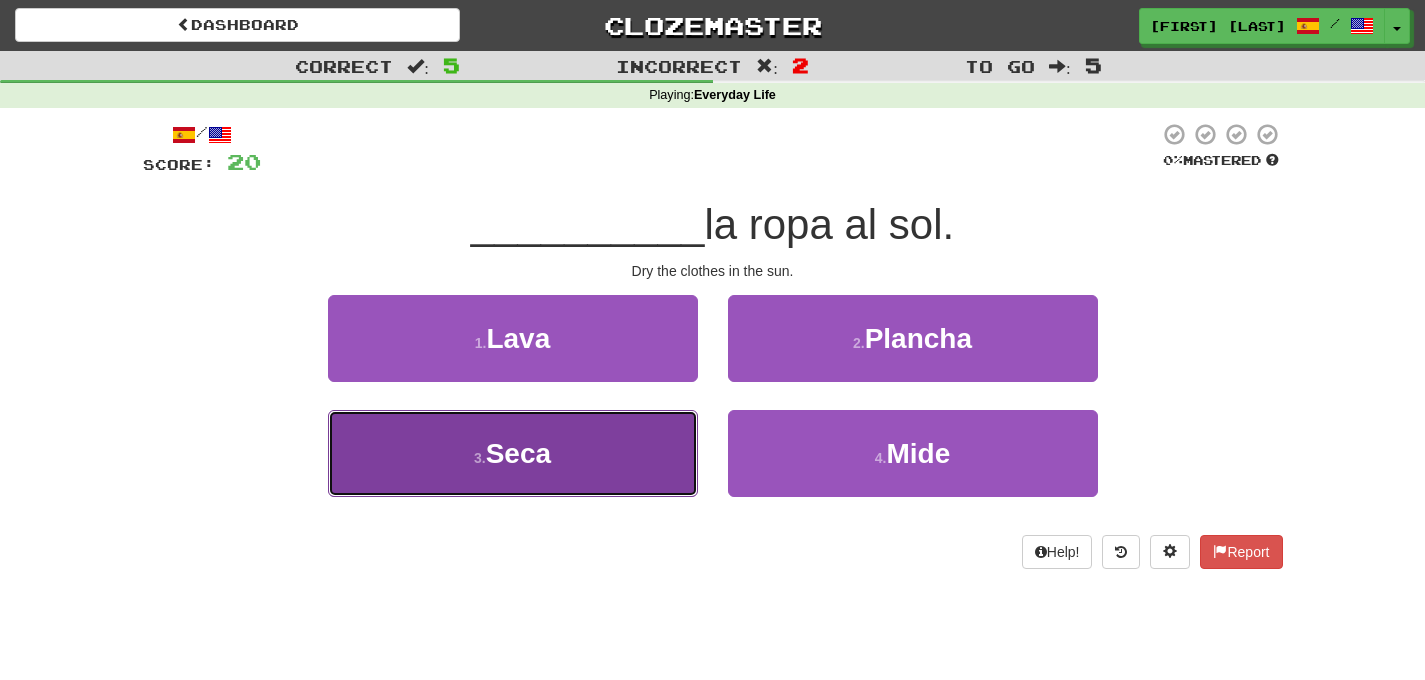 click on "3 .  Seca" at bounding box center (513, 453) 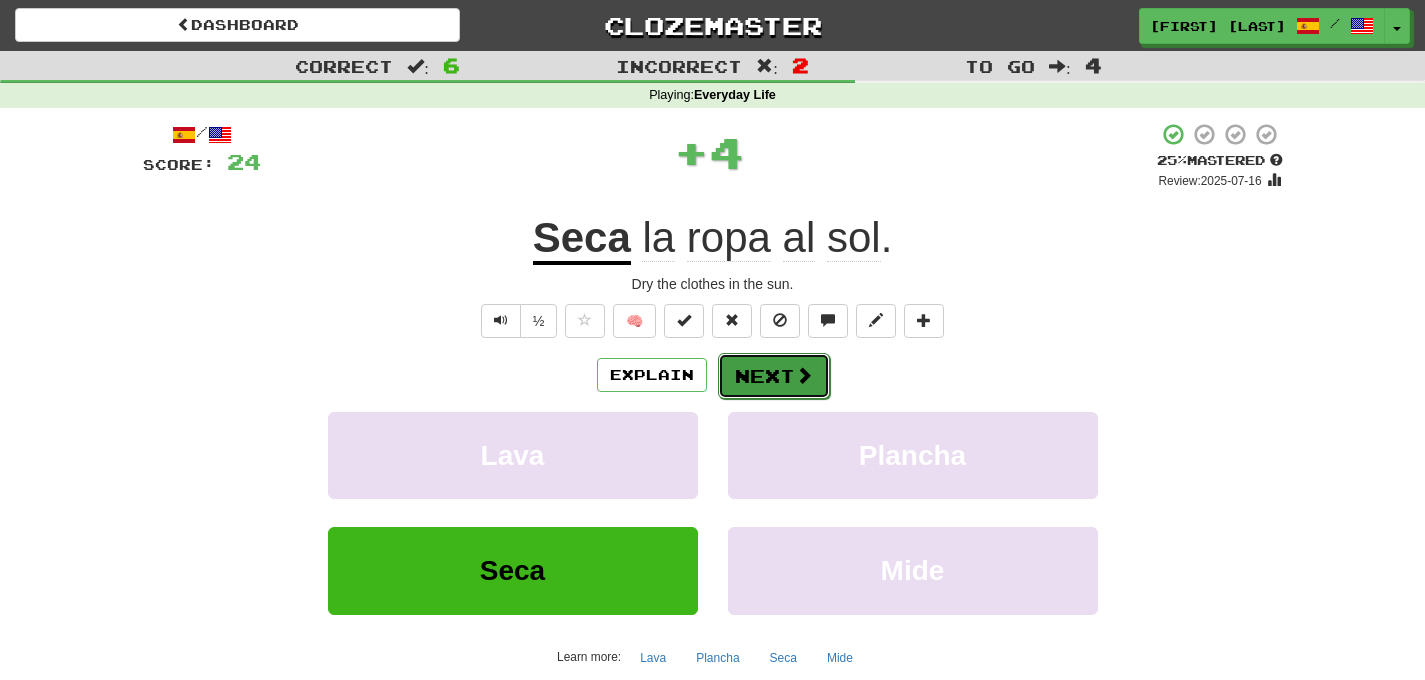 click at bounding box center [804, 375] 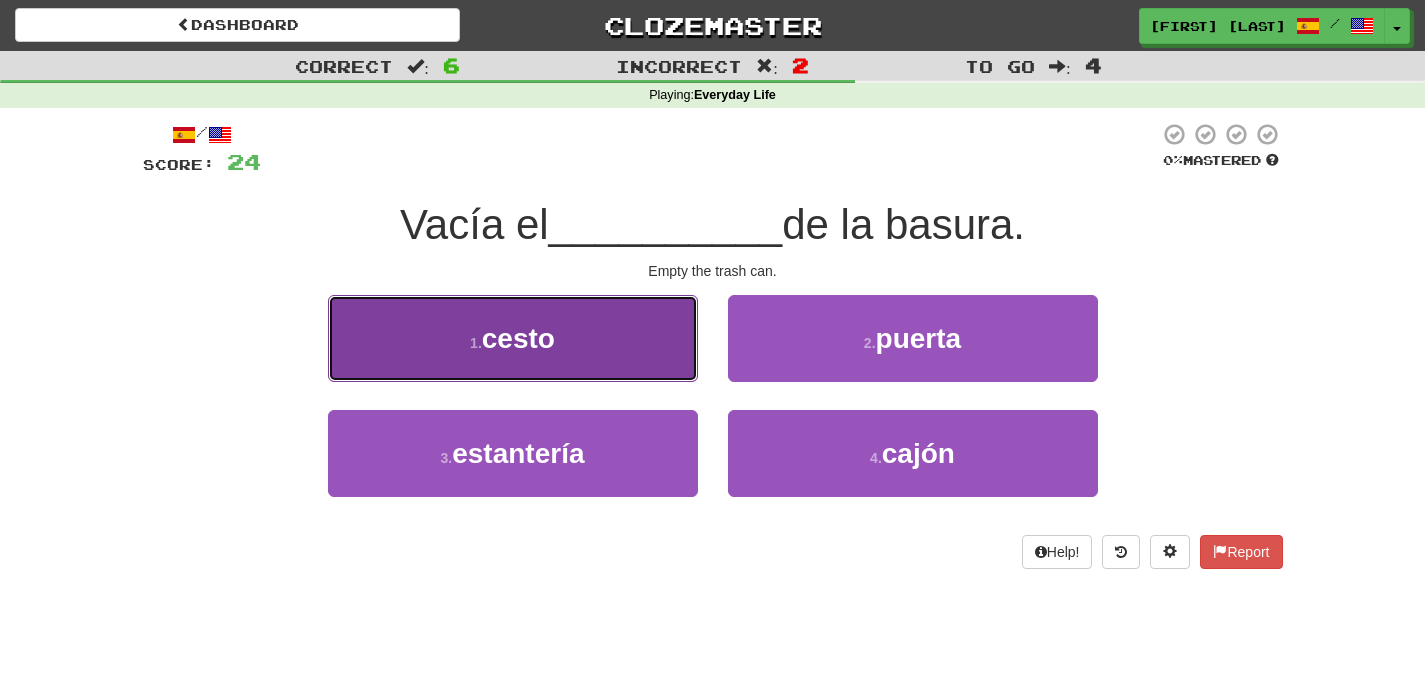 click on "1 .  cesto" at bounding box center [513, 338] 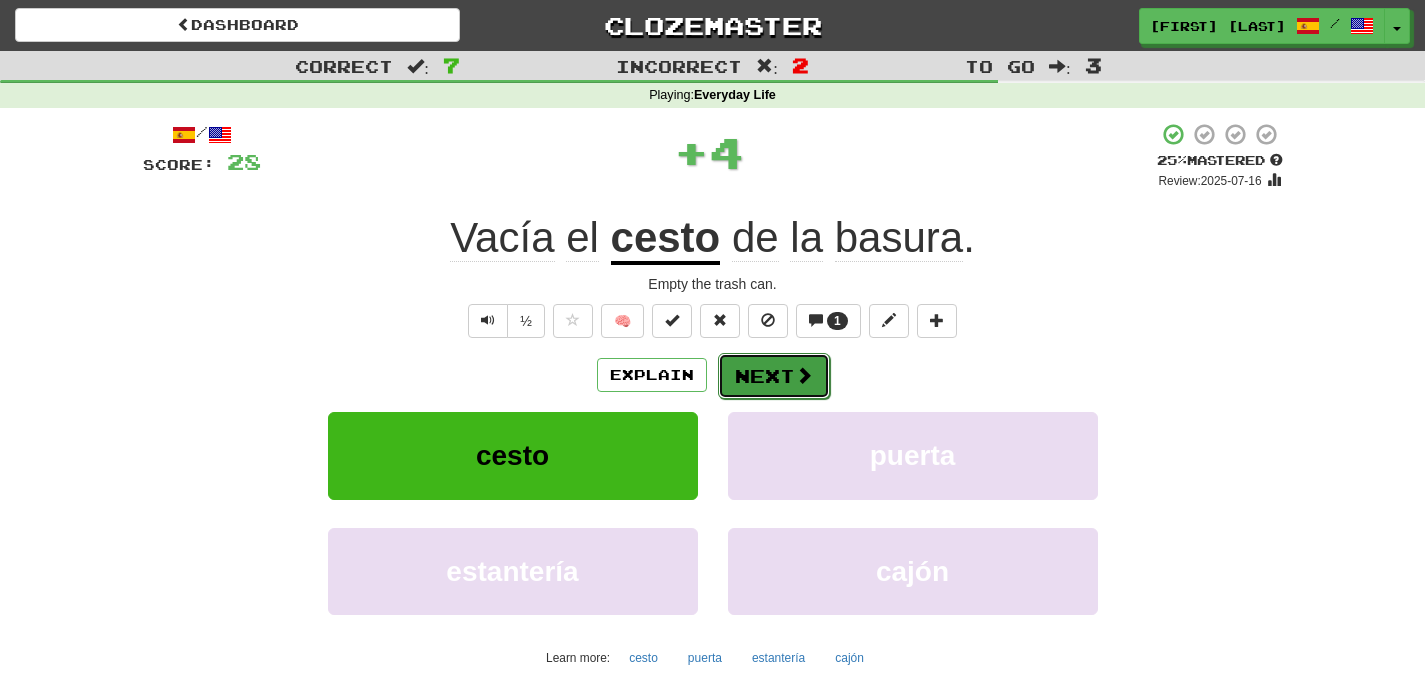 click on "Next" at bounding box center (774, 376) 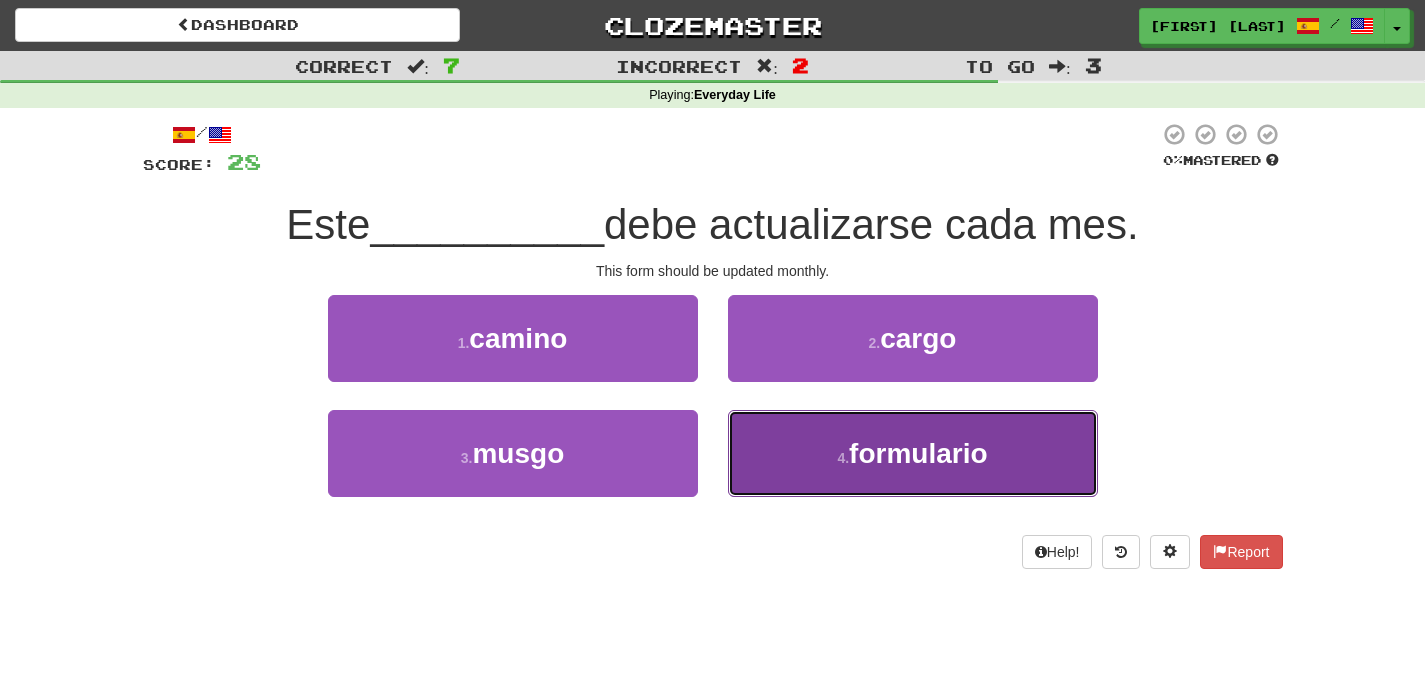 click on "formulario" at bounding box center (918, 453) 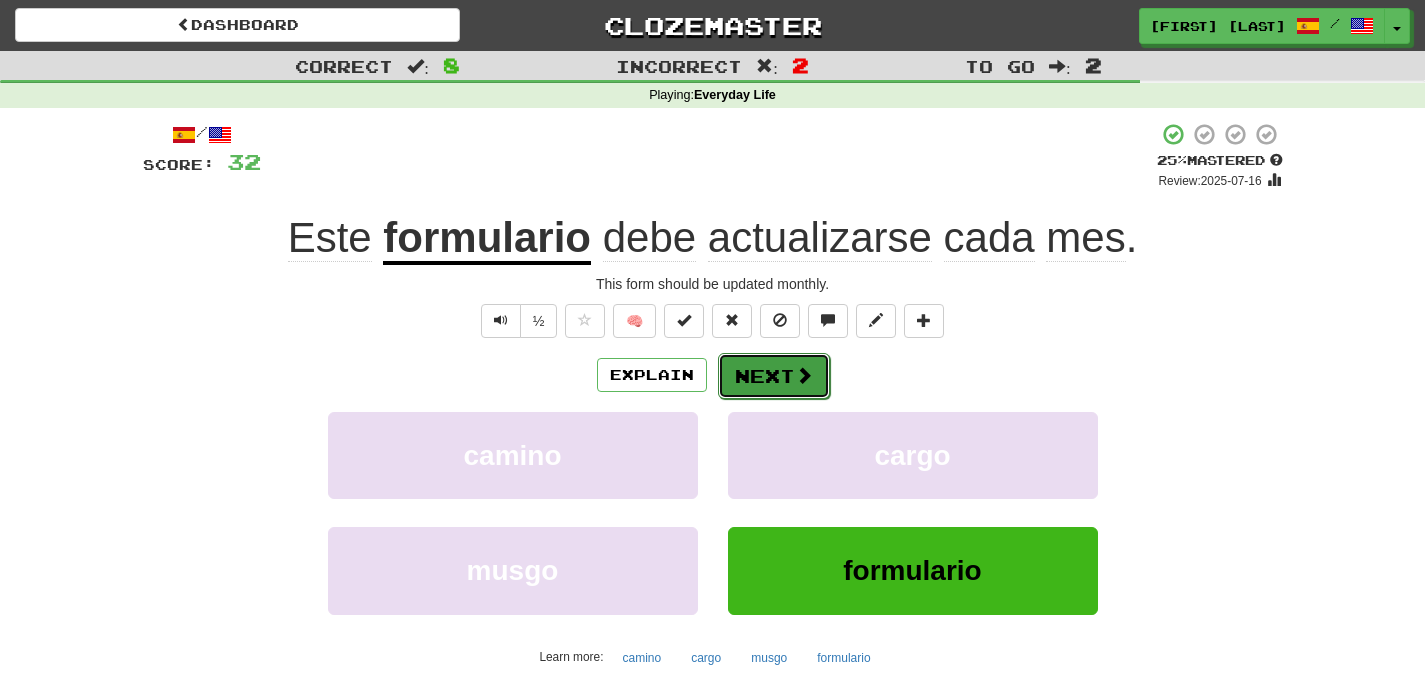 click on "Next" at bounding box center (774, 376) 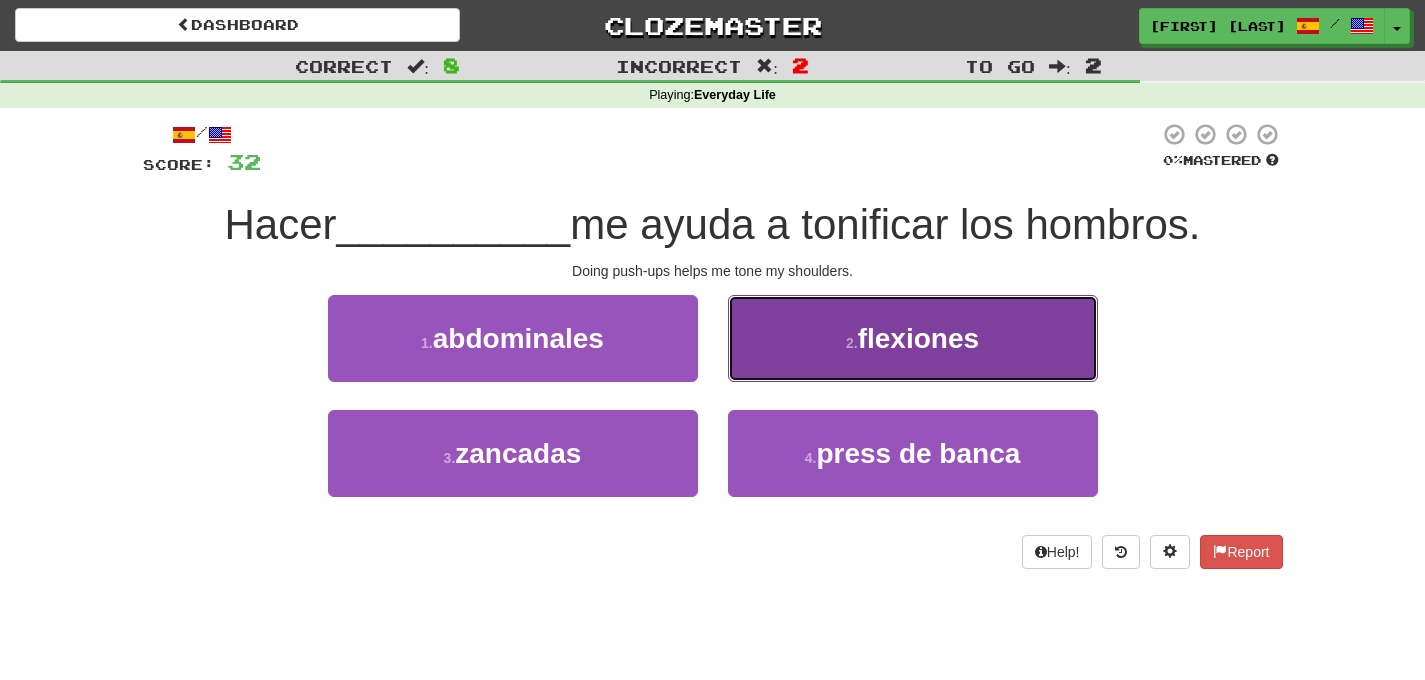 click on "flexiones" at bounding box center (918, 338) 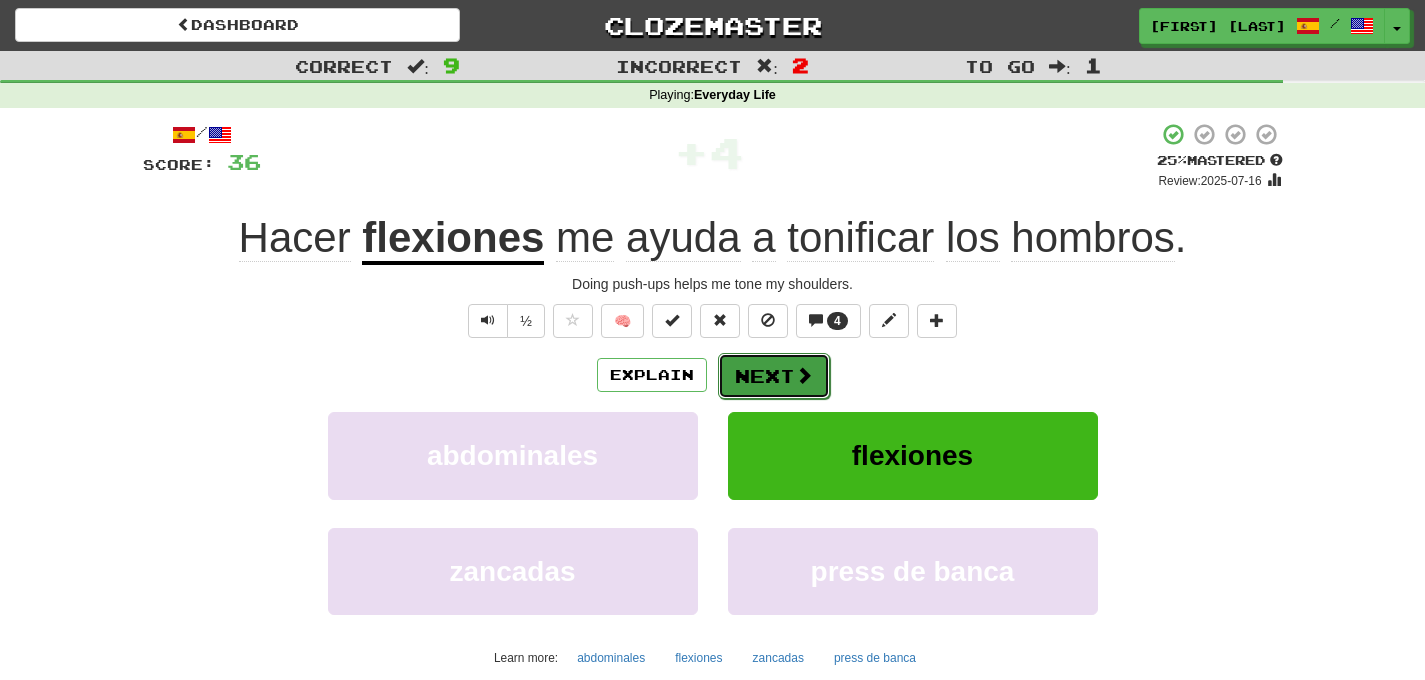 click on "Next" at bounding box center [774, 376] 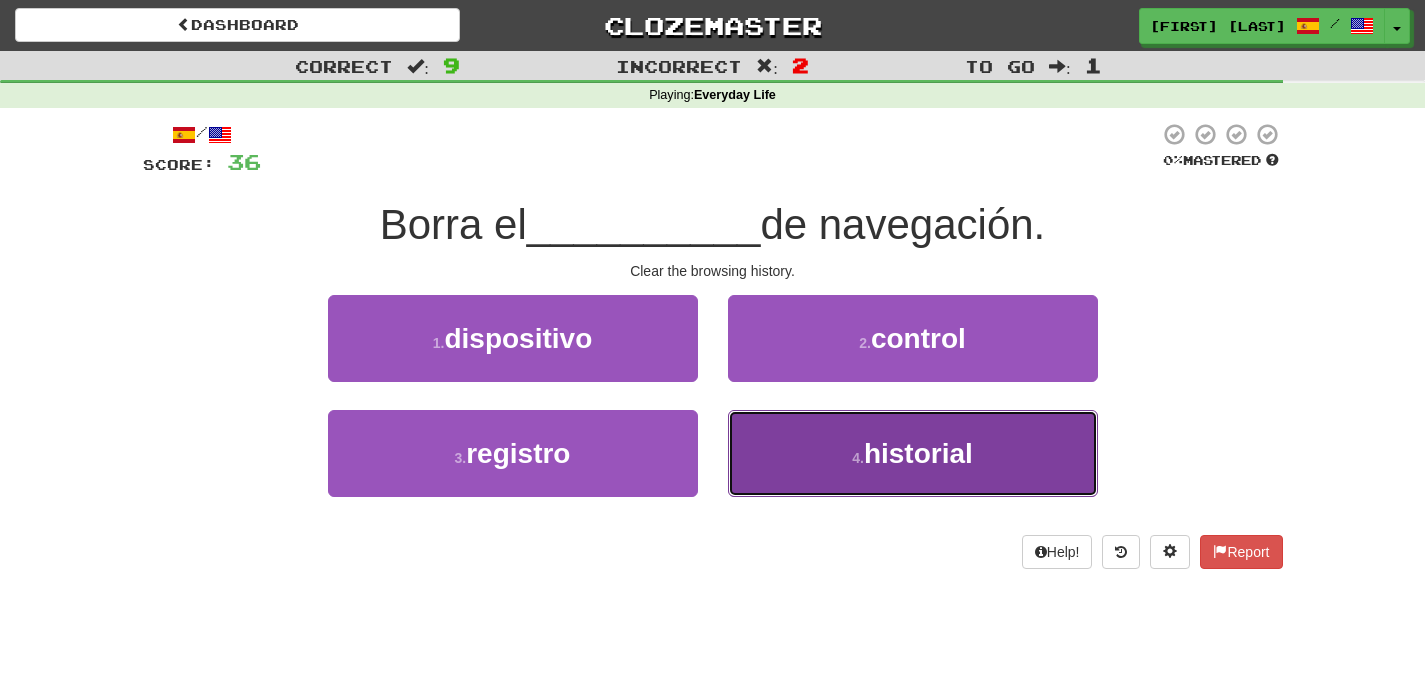 click on "historial" at bounding box center [918, 453] 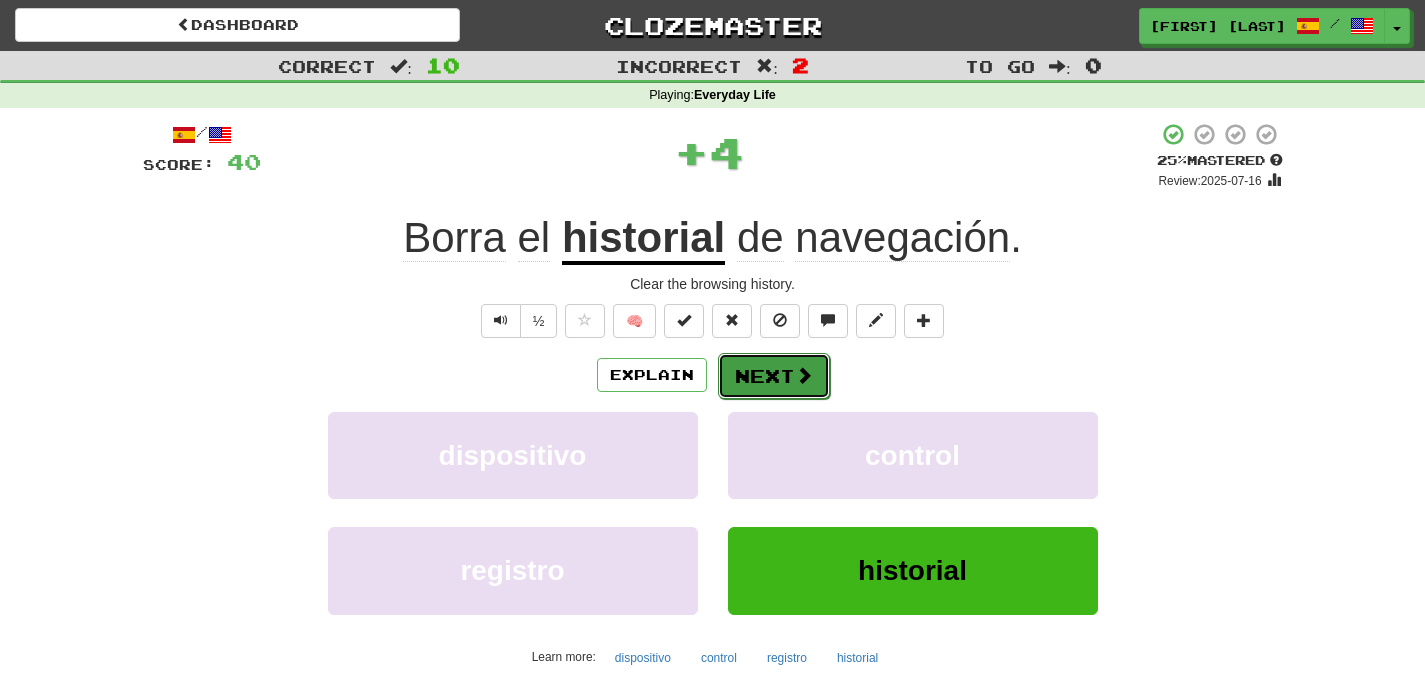 click at bounding box center [804, 375] 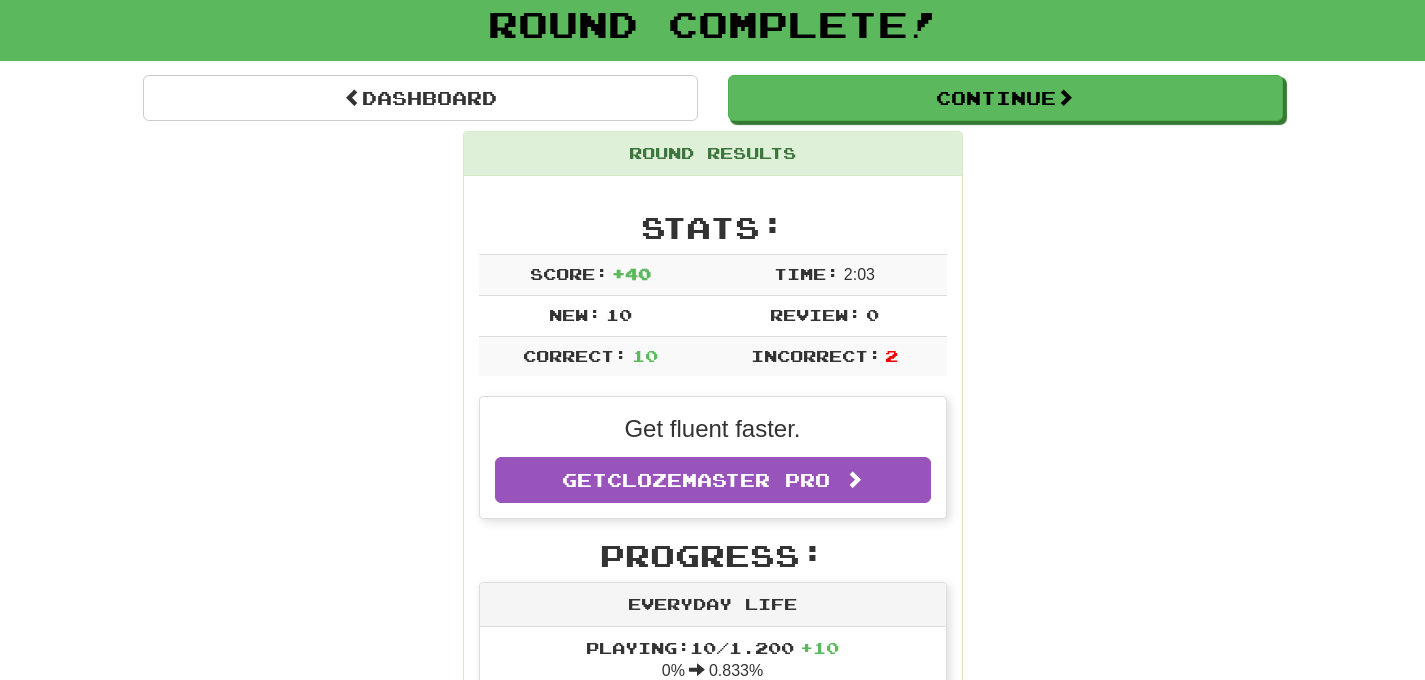 scroll, scrollTop: 0, scrollLeft: 0, axis: both 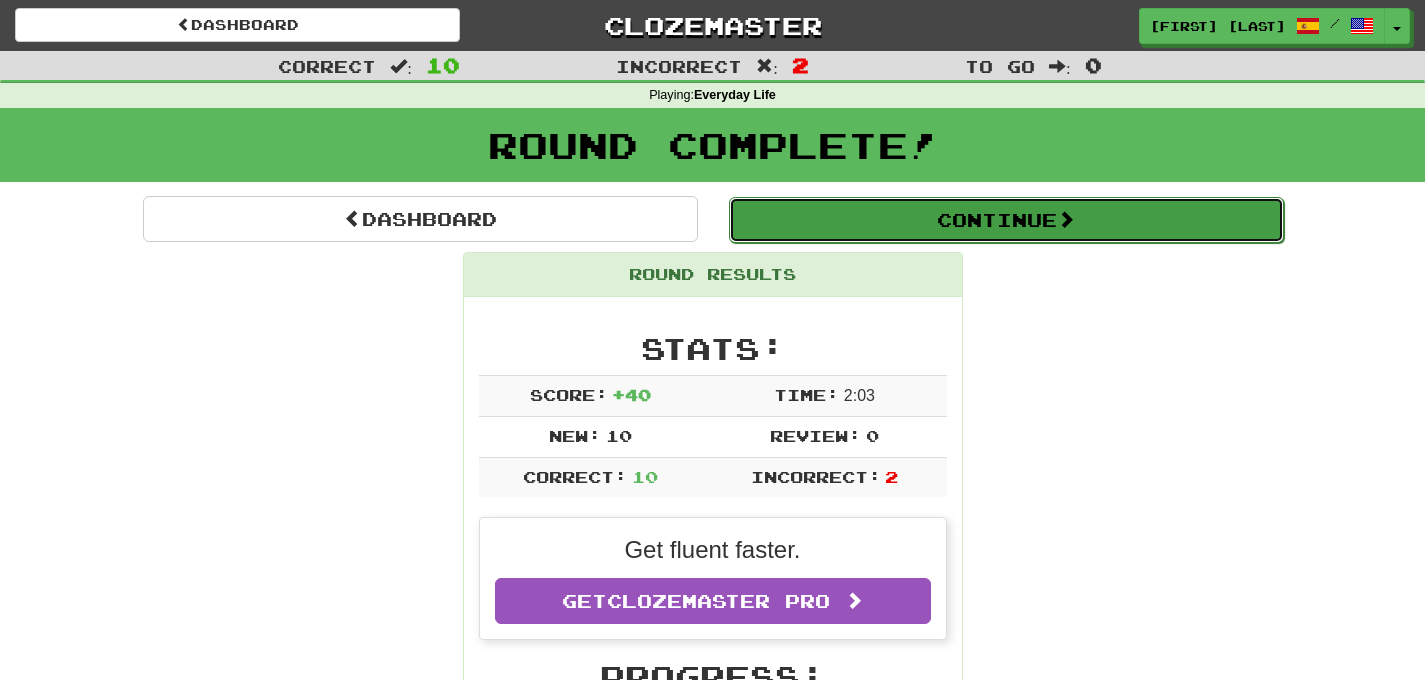 click on "Continue" at bounding box center [1006, 220] 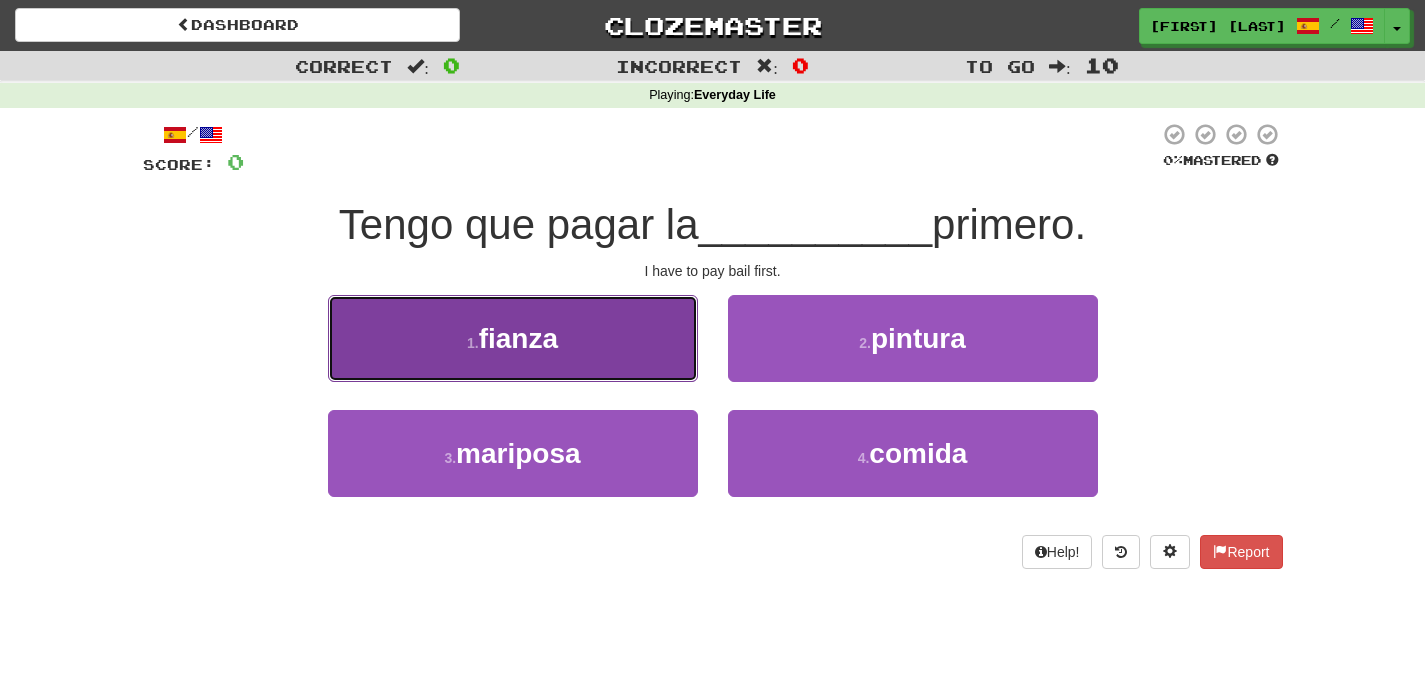 click on "1 .  fianza" at bounding box center (513, 338) 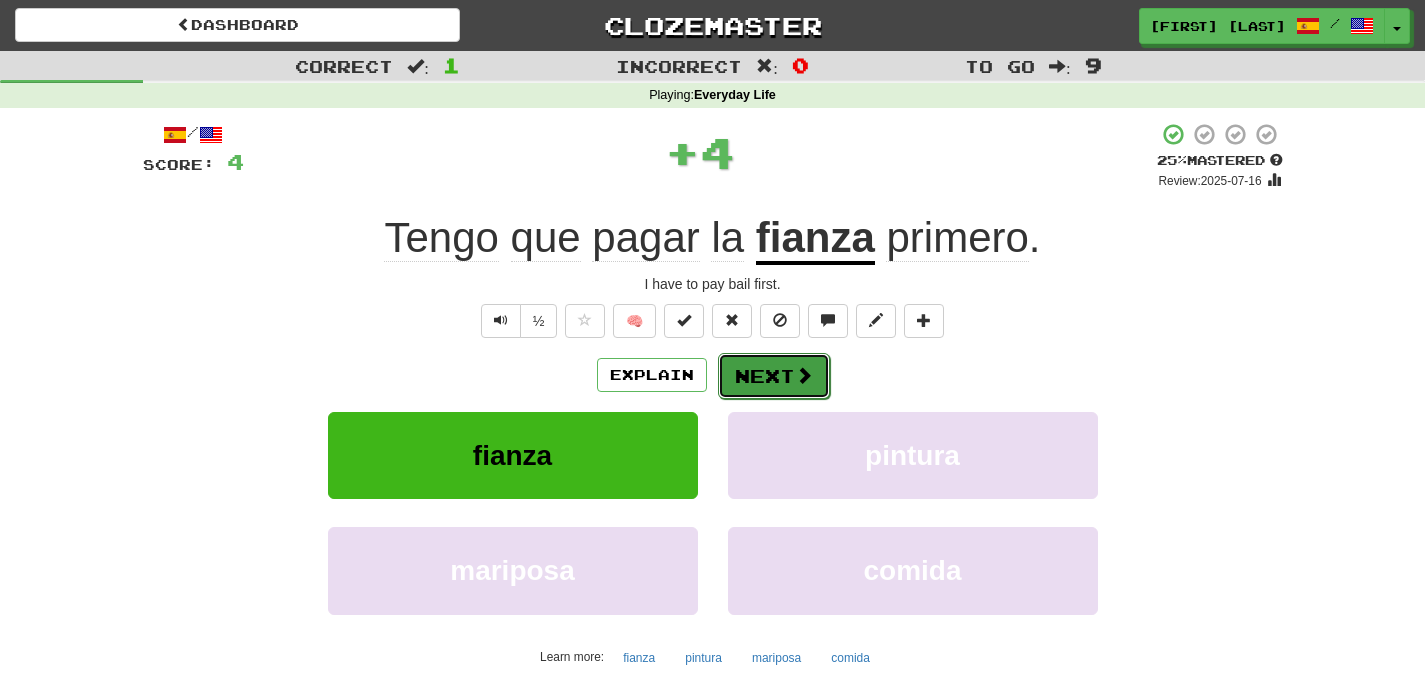 click at bounding box center (804, 375) 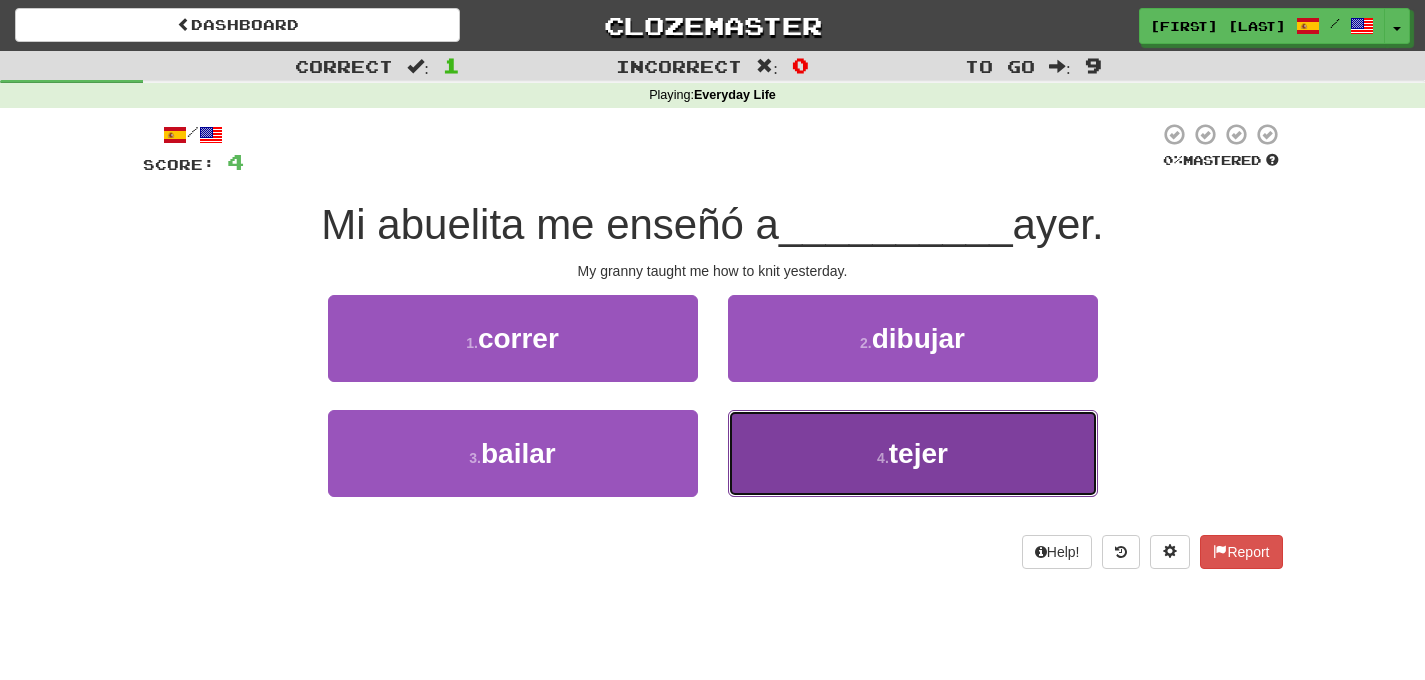 click on "tejer" at bounding box center (918, 453) 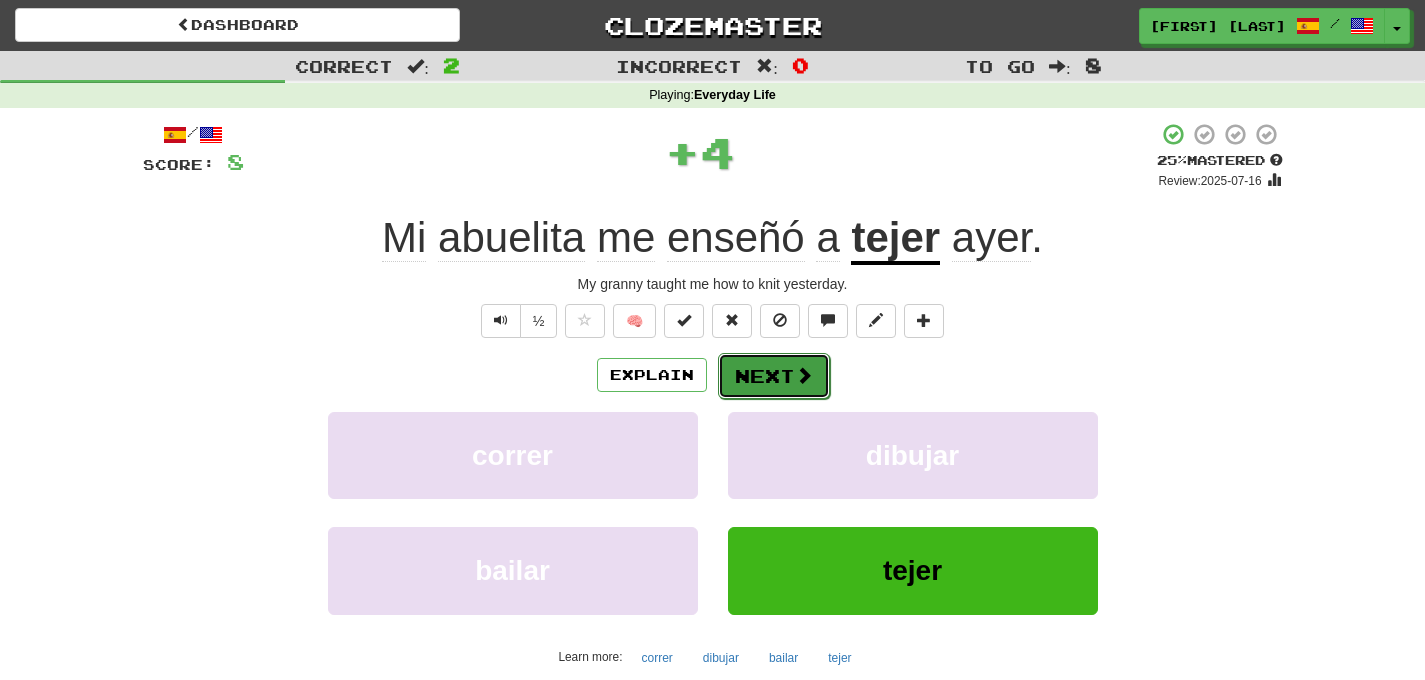 click on "Next" at bounding box center [774, 376] 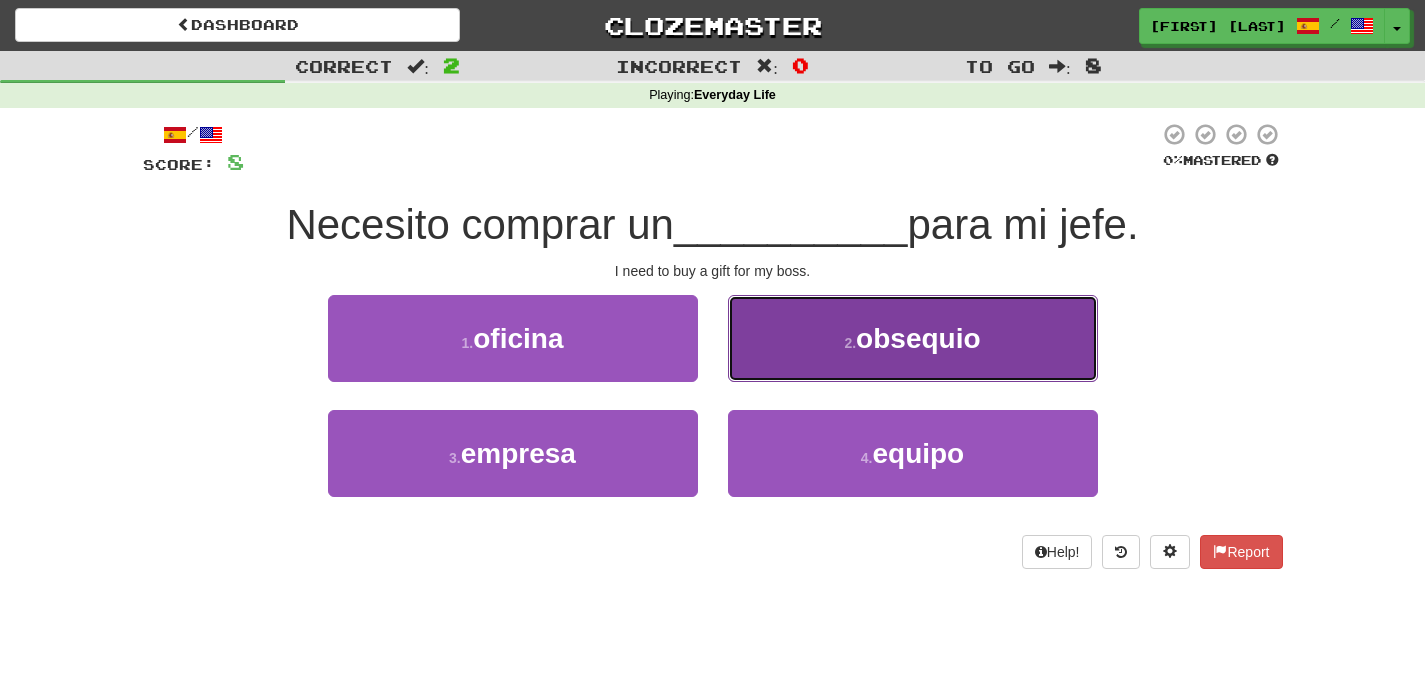 click on "obsequio" at bounding box center (918, 338) 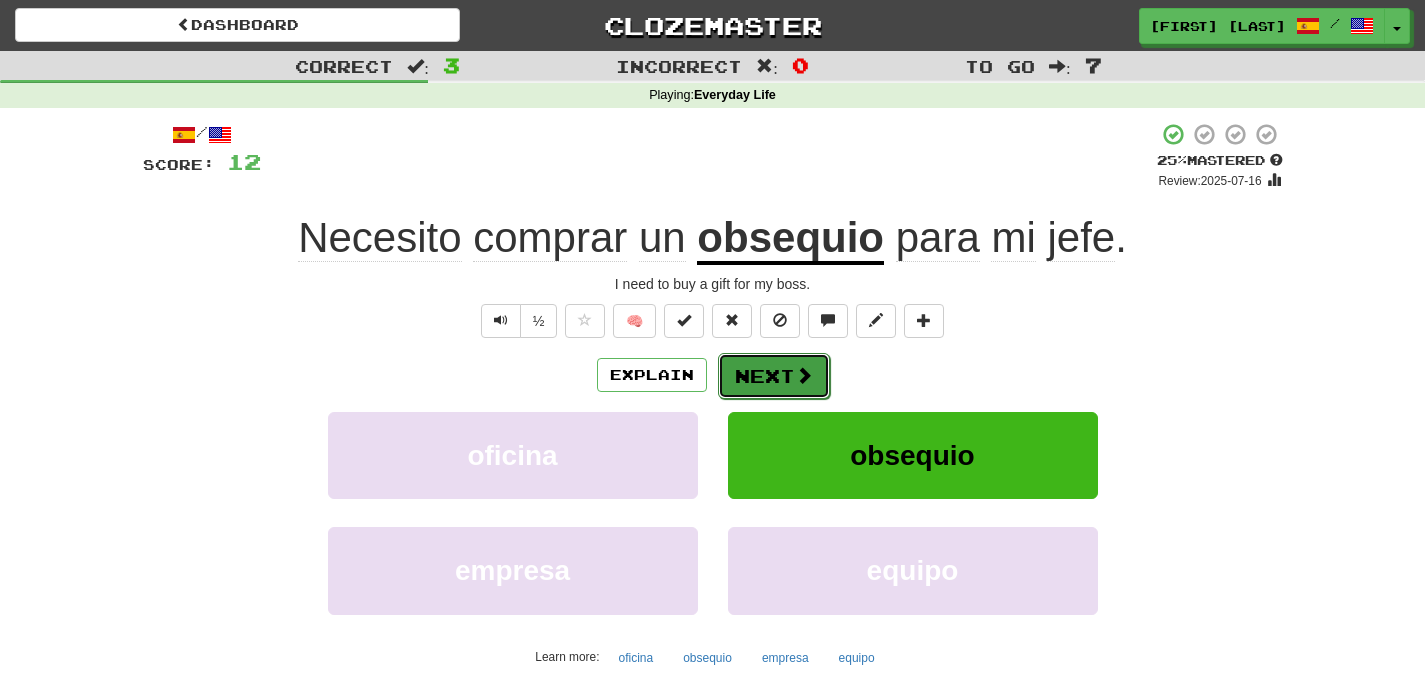 click on "Next" at bounding box center (774, 376) 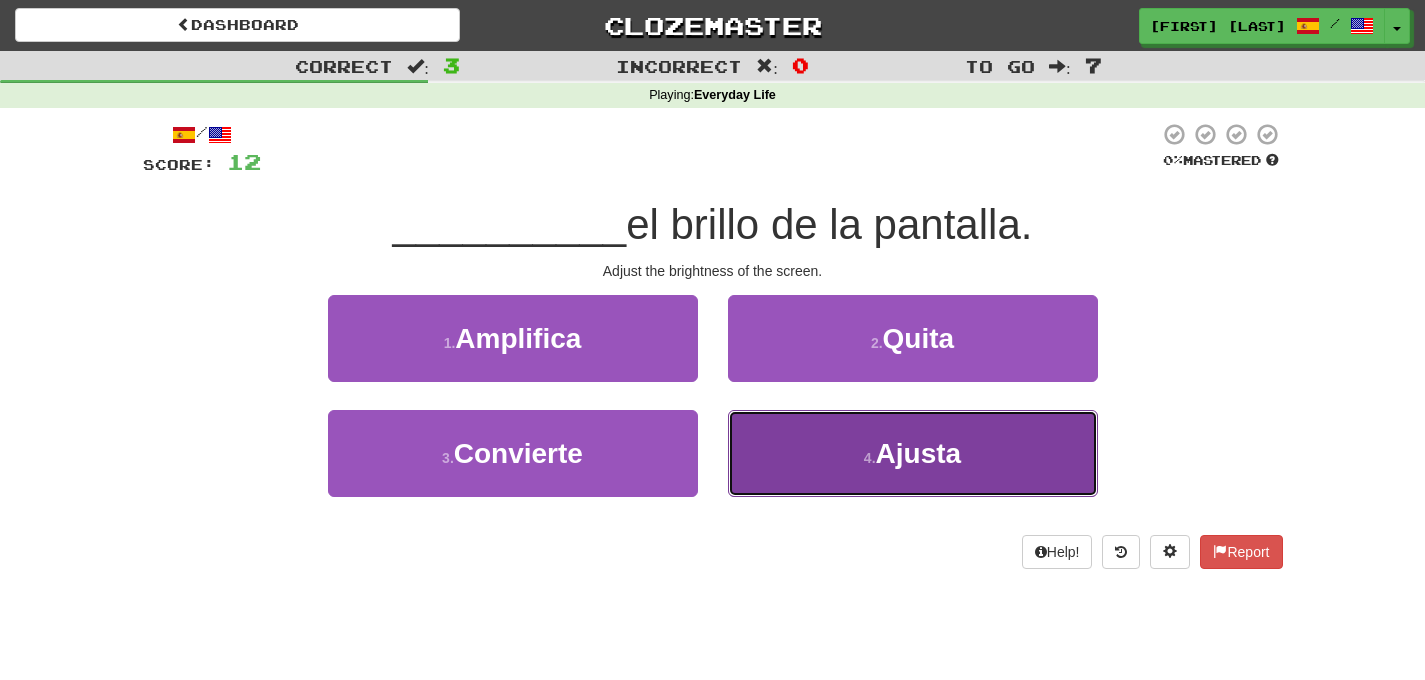 click on "Ajusta" at bounding box center (919, 453) 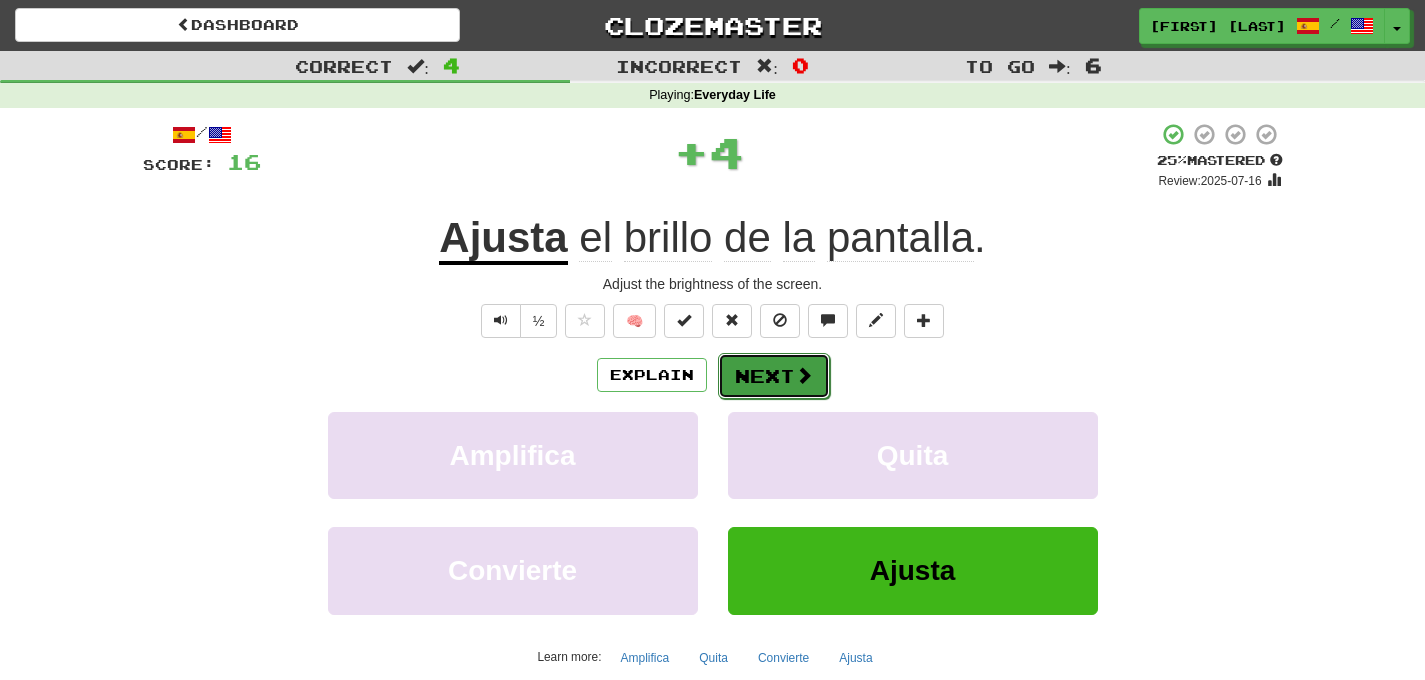 click on "Next" at bounding box center (774, 376) 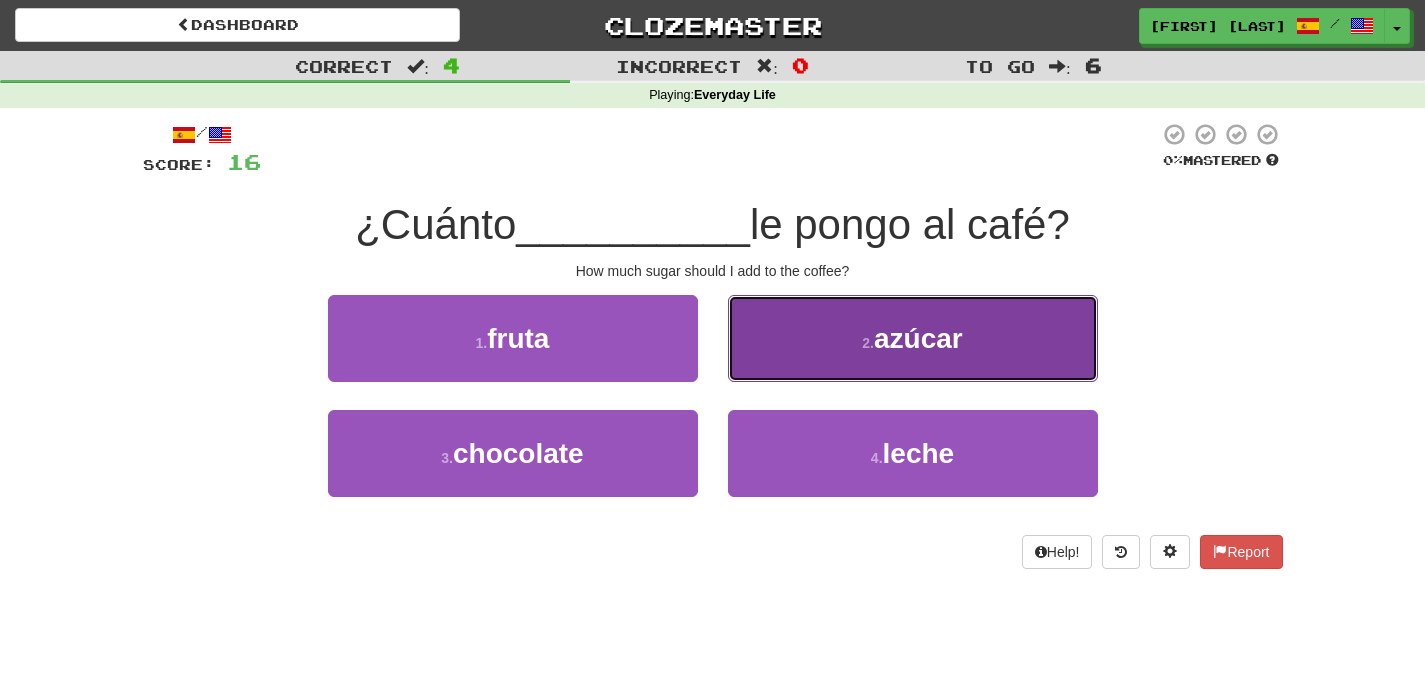 click on "azúcar" at bounding box center (918, 338) 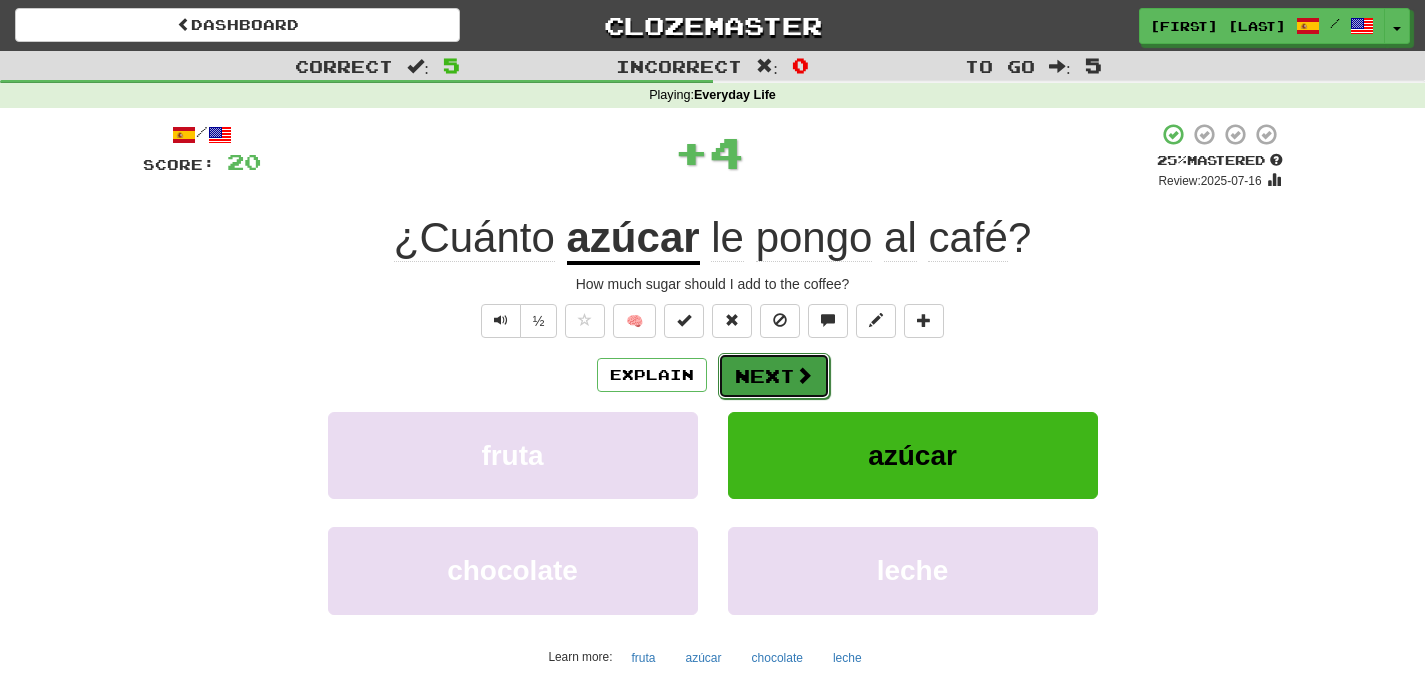 click on "Next" at bounding box center (774, 376) 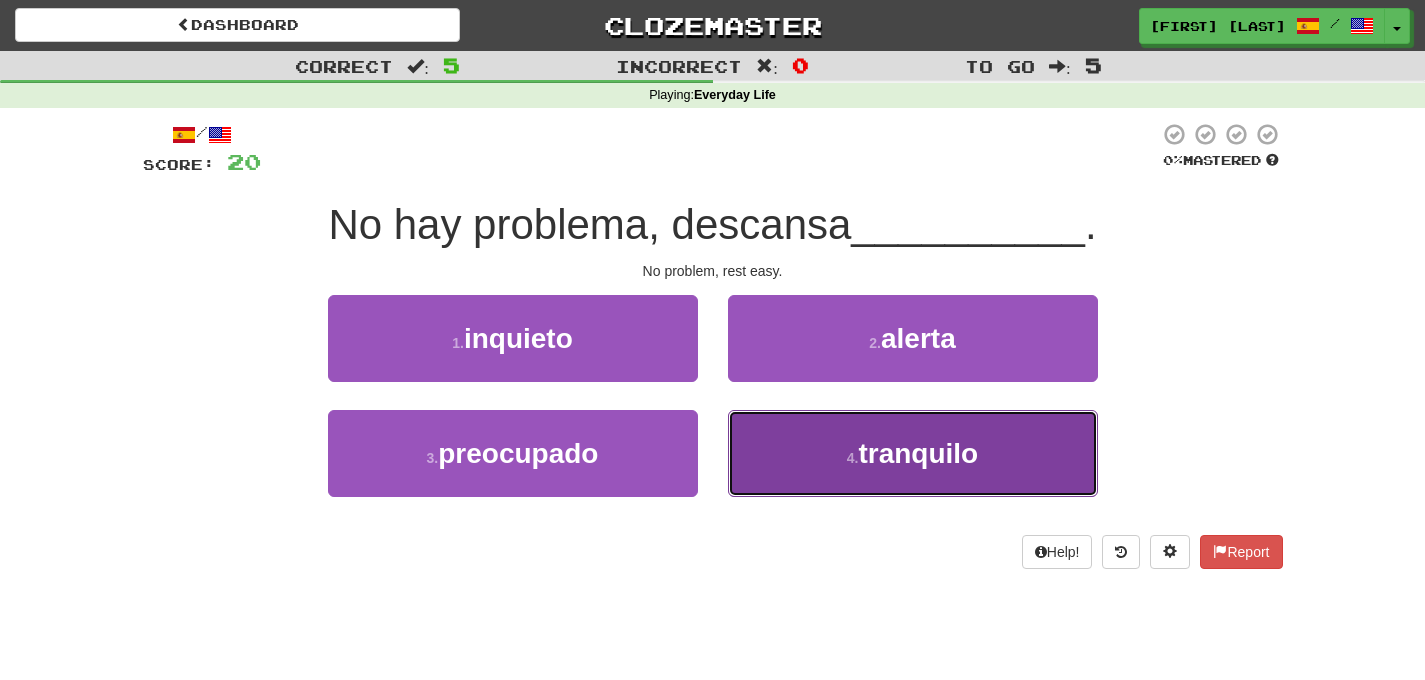 click on "tranquilo" at bounding box center (918, 453) 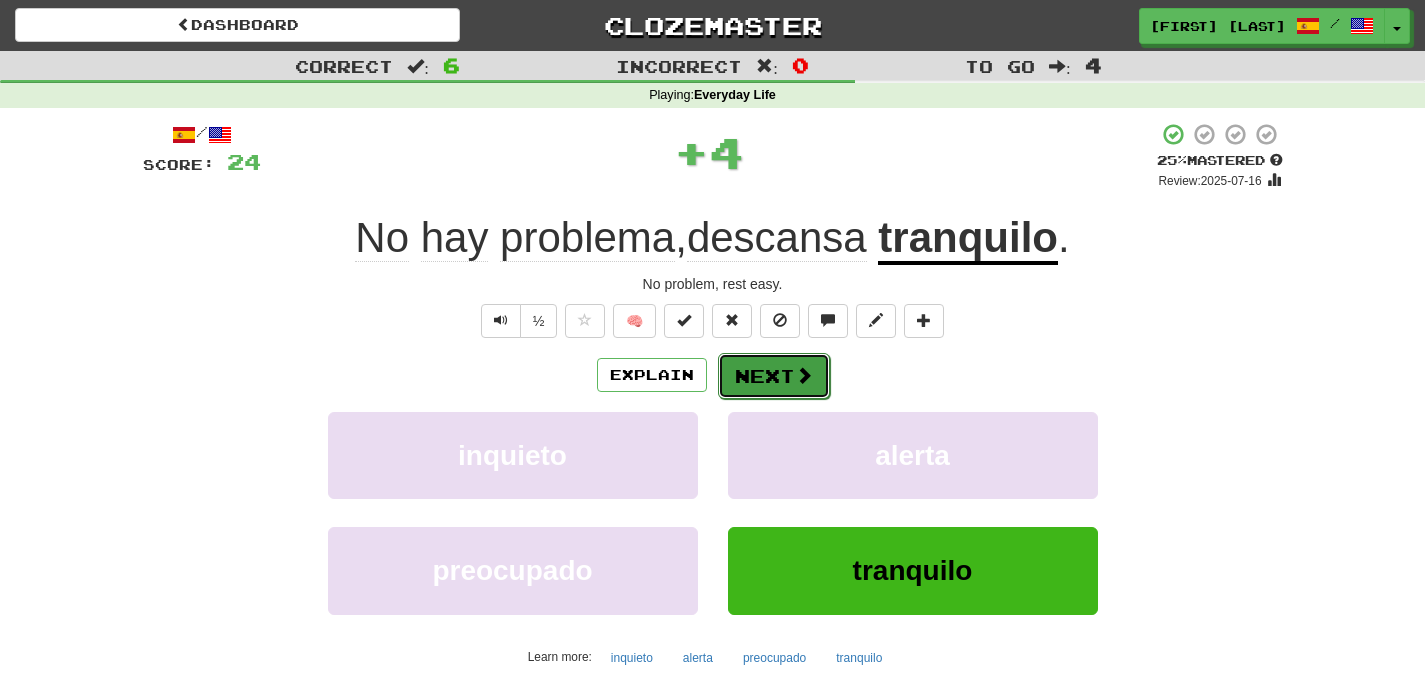 click at bounding box center [804, 375] 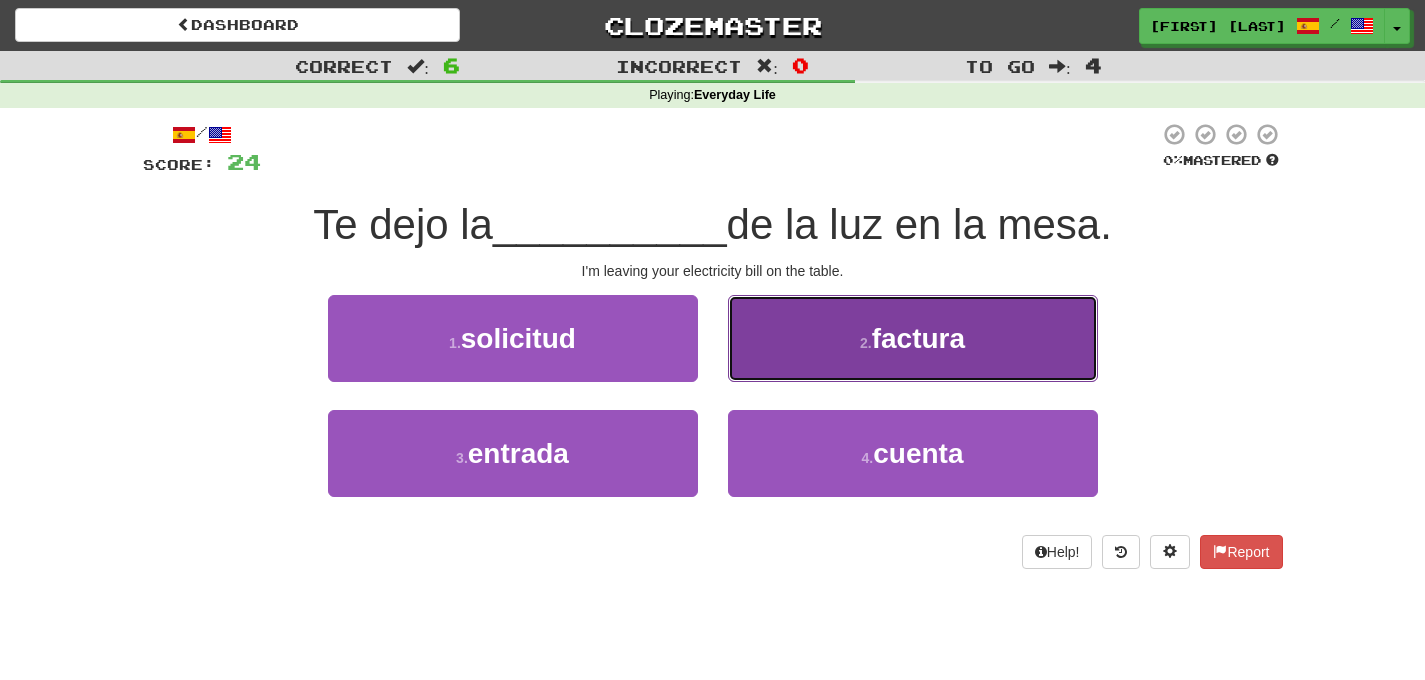 click on "factura" at bounding box center [918, 338] 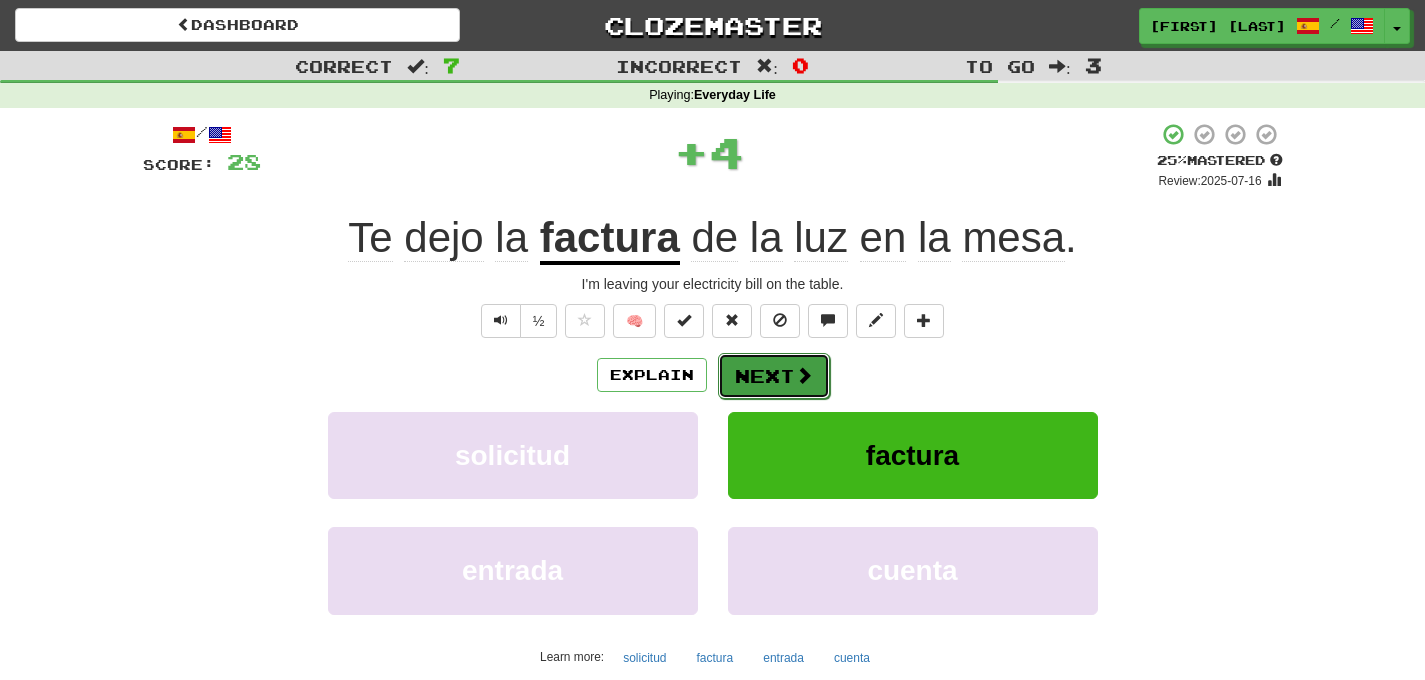 click on "Next" at bounding box center [774, 376] 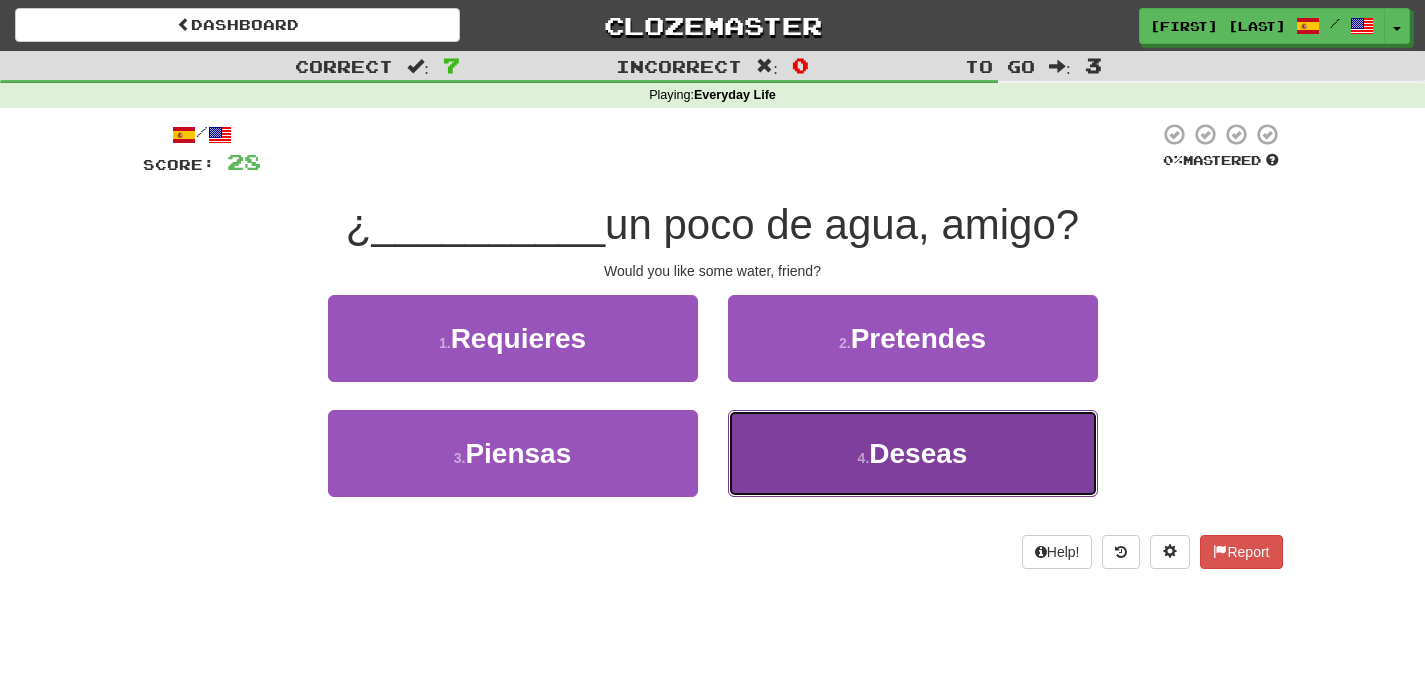 click on "Deseas" at bounding box center (918, 453) 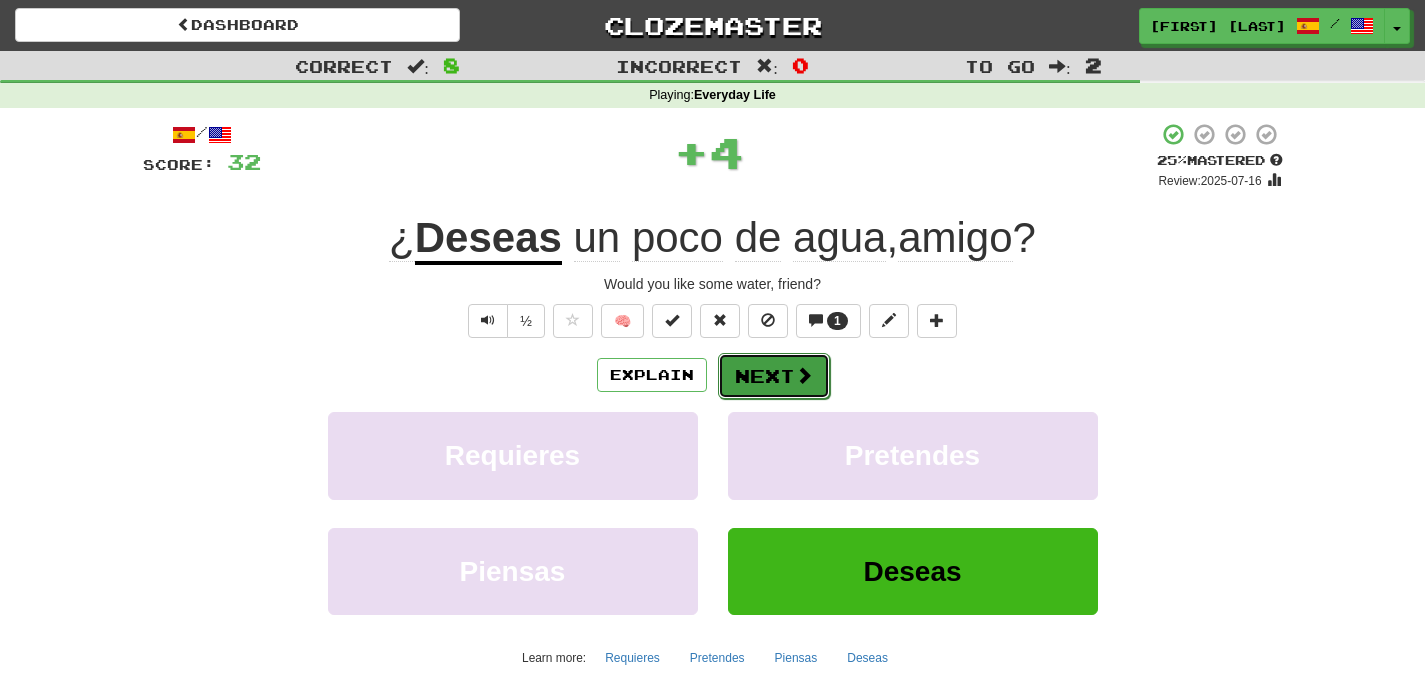 click on "Next" at bounding box center [774, 376] 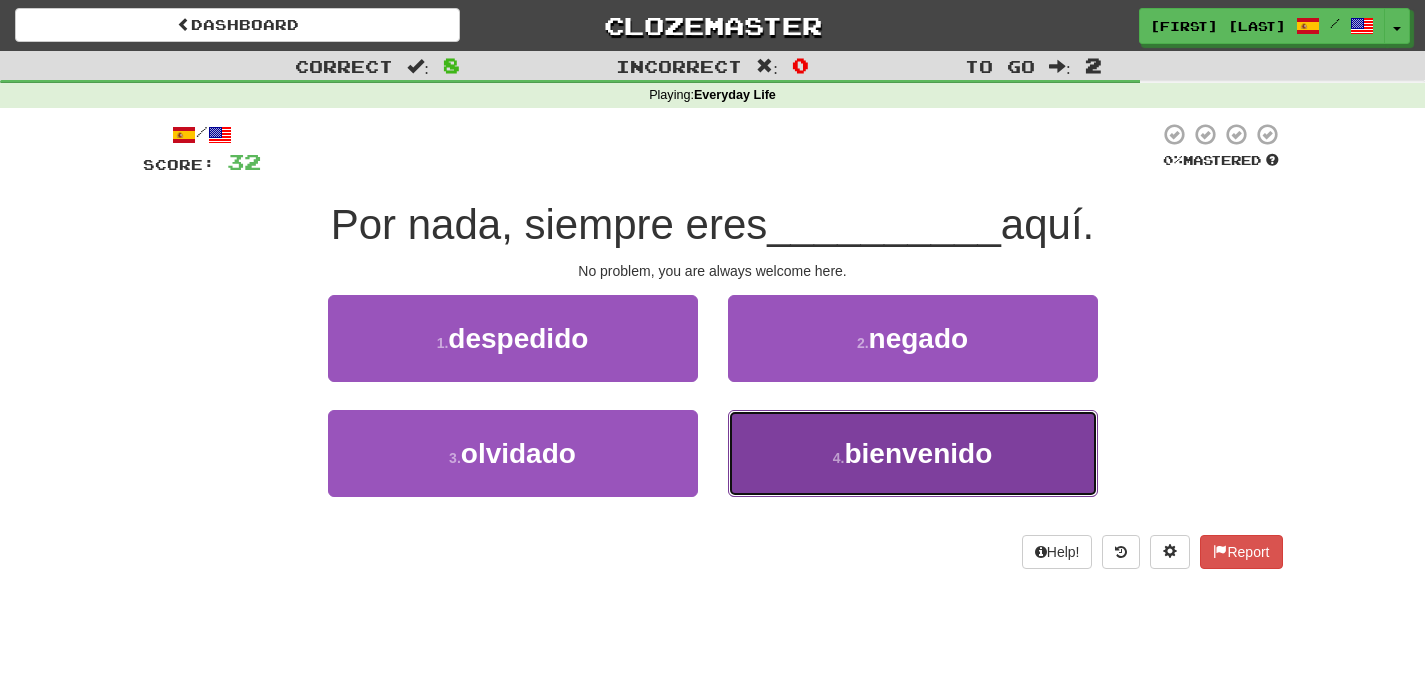 click on "bienvenido" at bounding box center (918, 453) 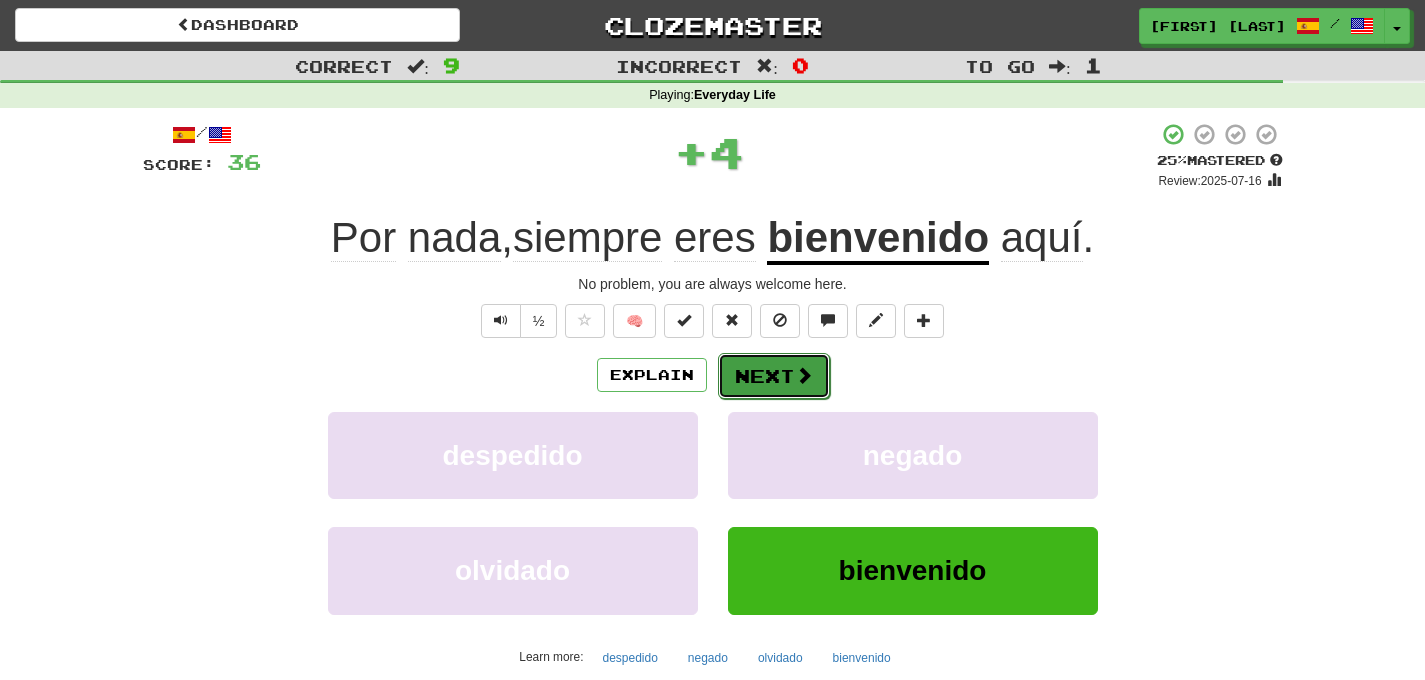 click at bounding box center (804, 375) 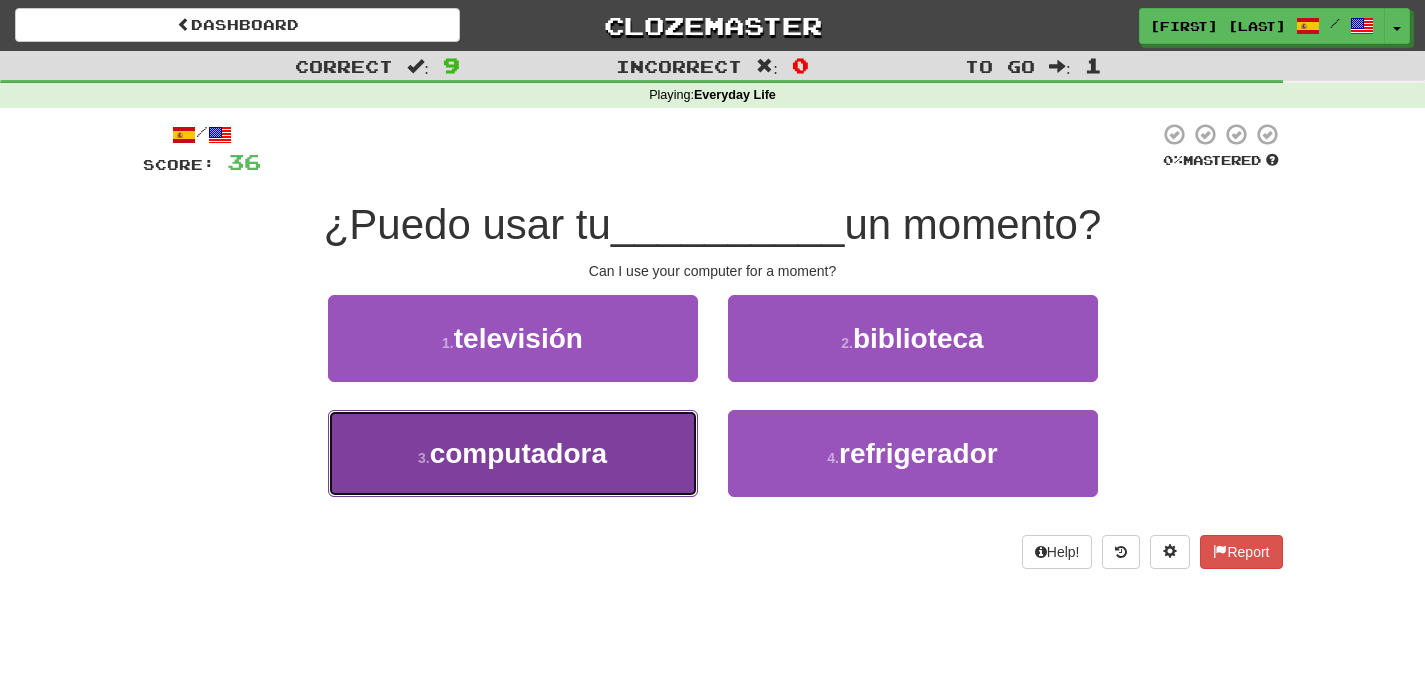 click on "3 .  computadora" at bounding box center [513, 453] 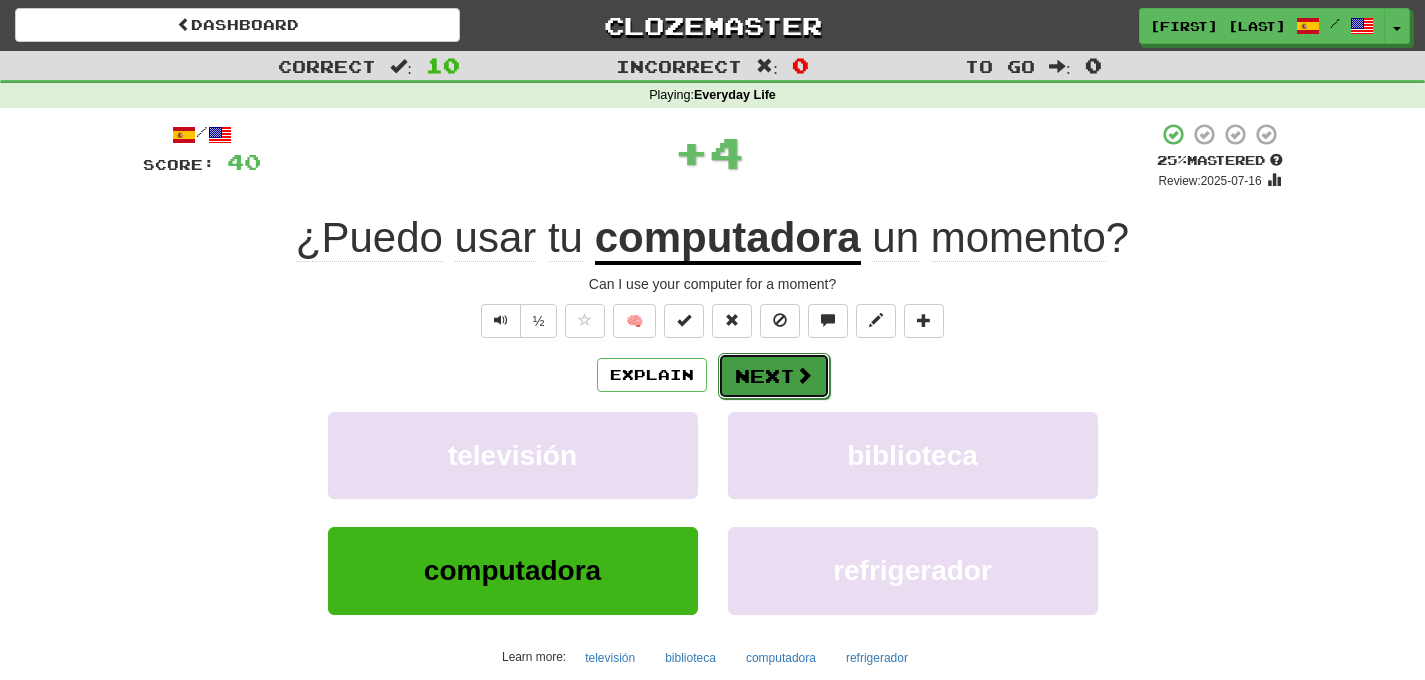 click at bounding box center (804, 375) 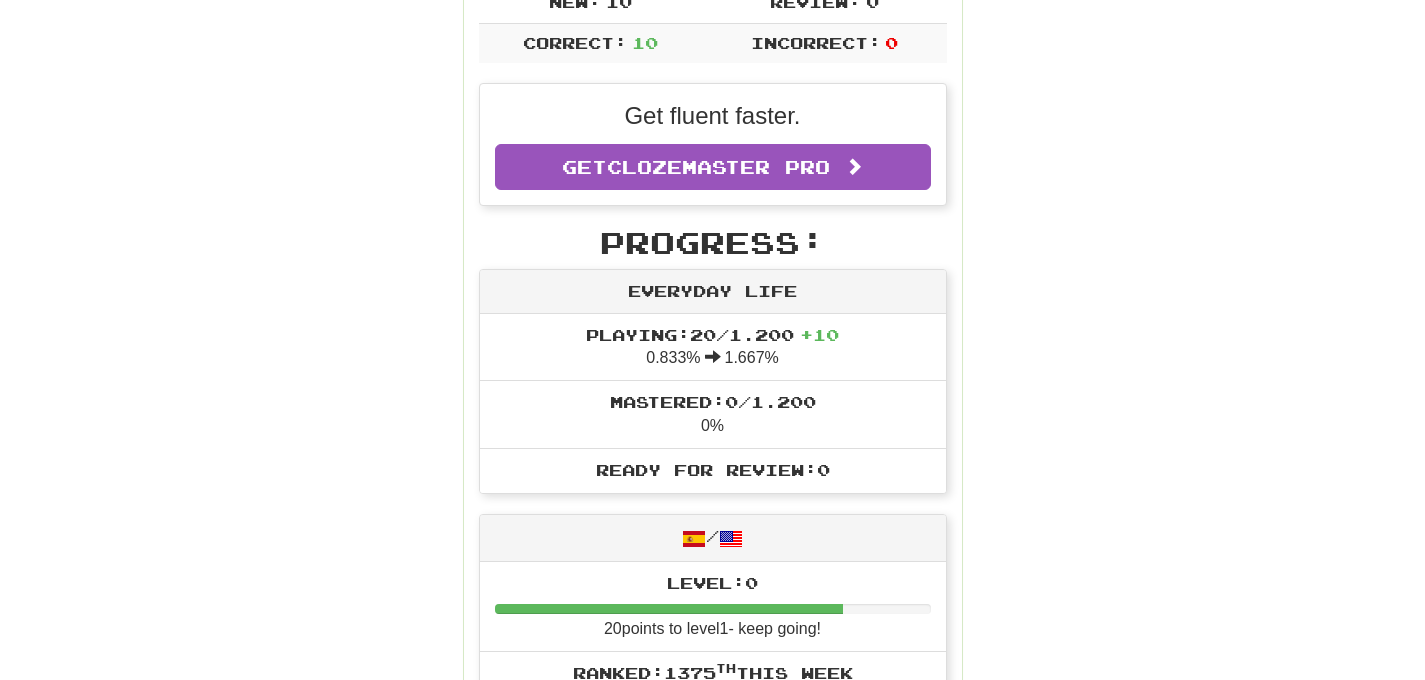 scroll, scrollTop: 0, scrollLeft: 0, axis: both 